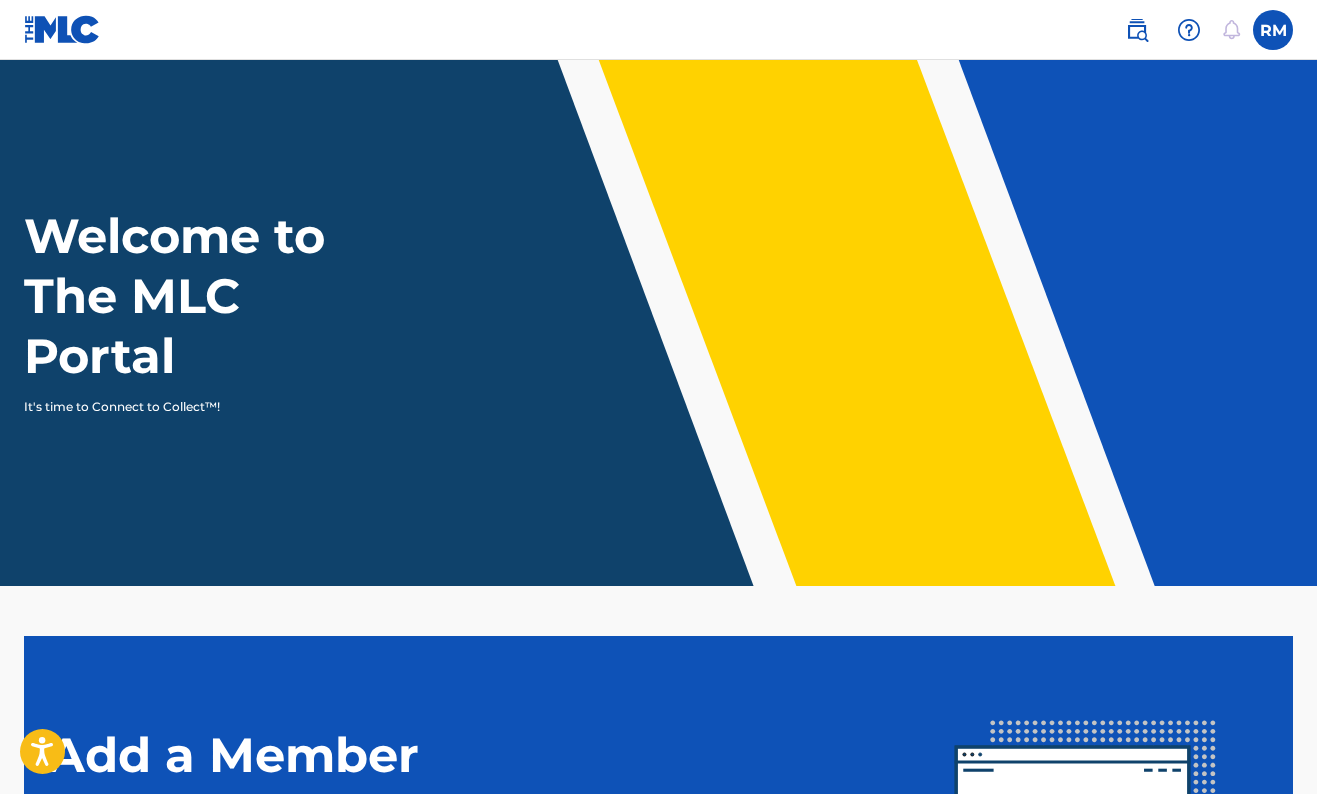 scroll, scrollTop: 0, scrollLeft: 0, axis: both 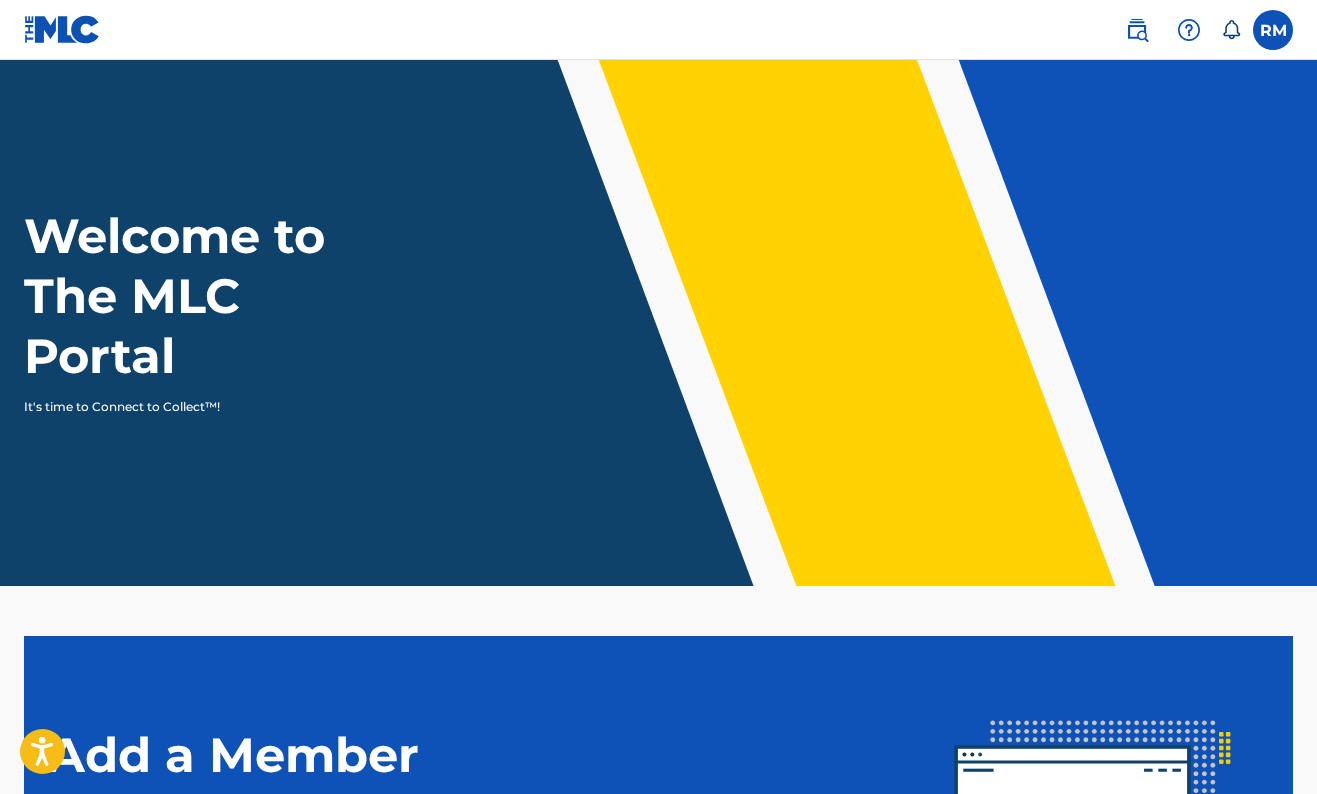 click at bounding box center (1273, 30) 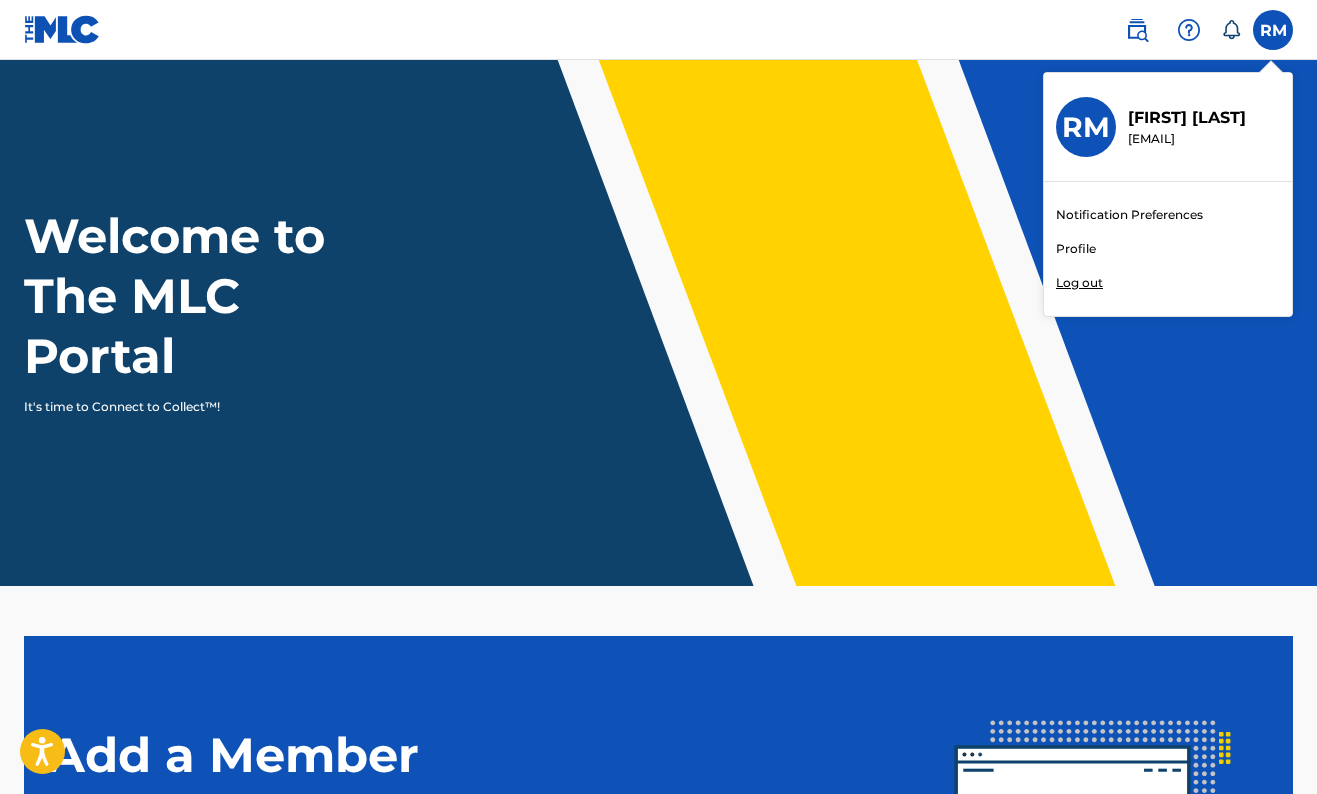 scroll, scrollTop: 0, scrollLeft: 0, axis: both 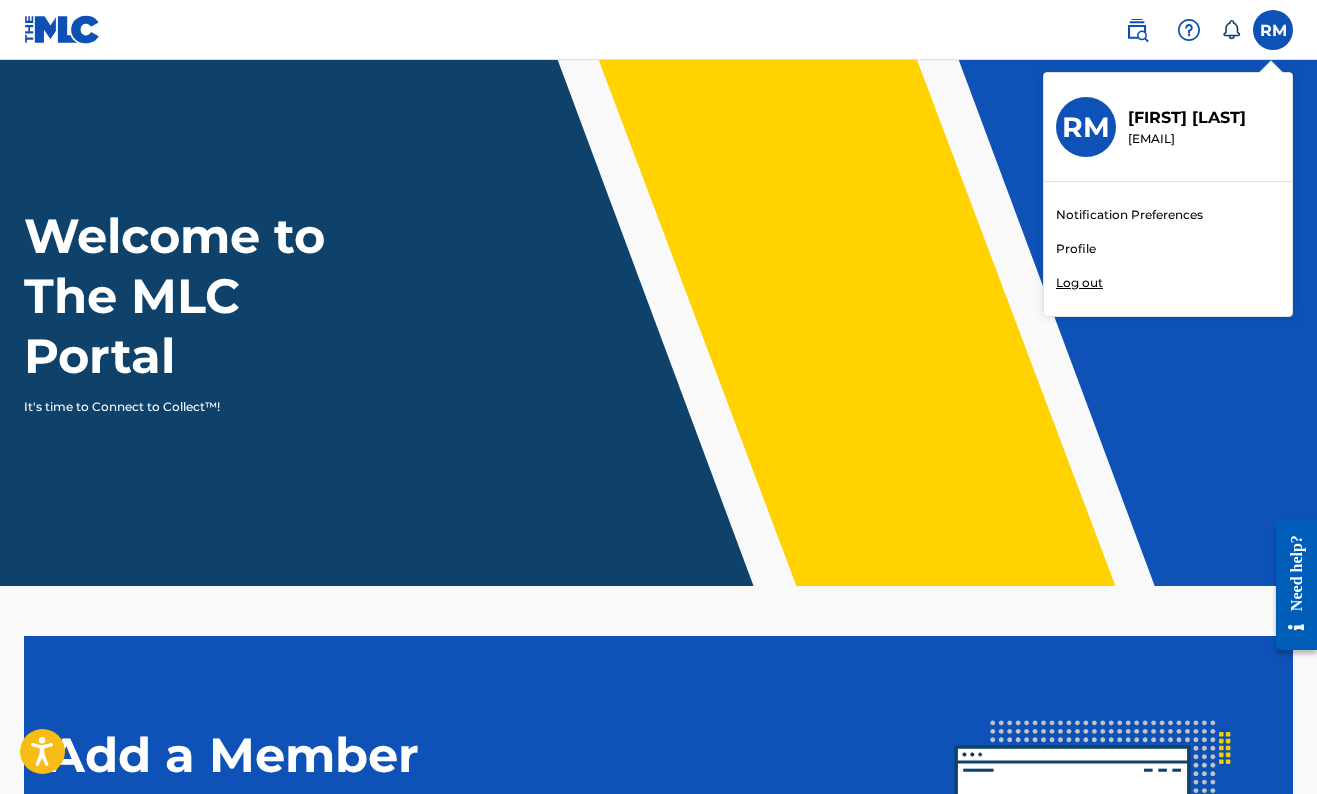 click on "Welcome to The MLC Portal It's time to Connect to Collect™!" at bounding box center [658, 323] 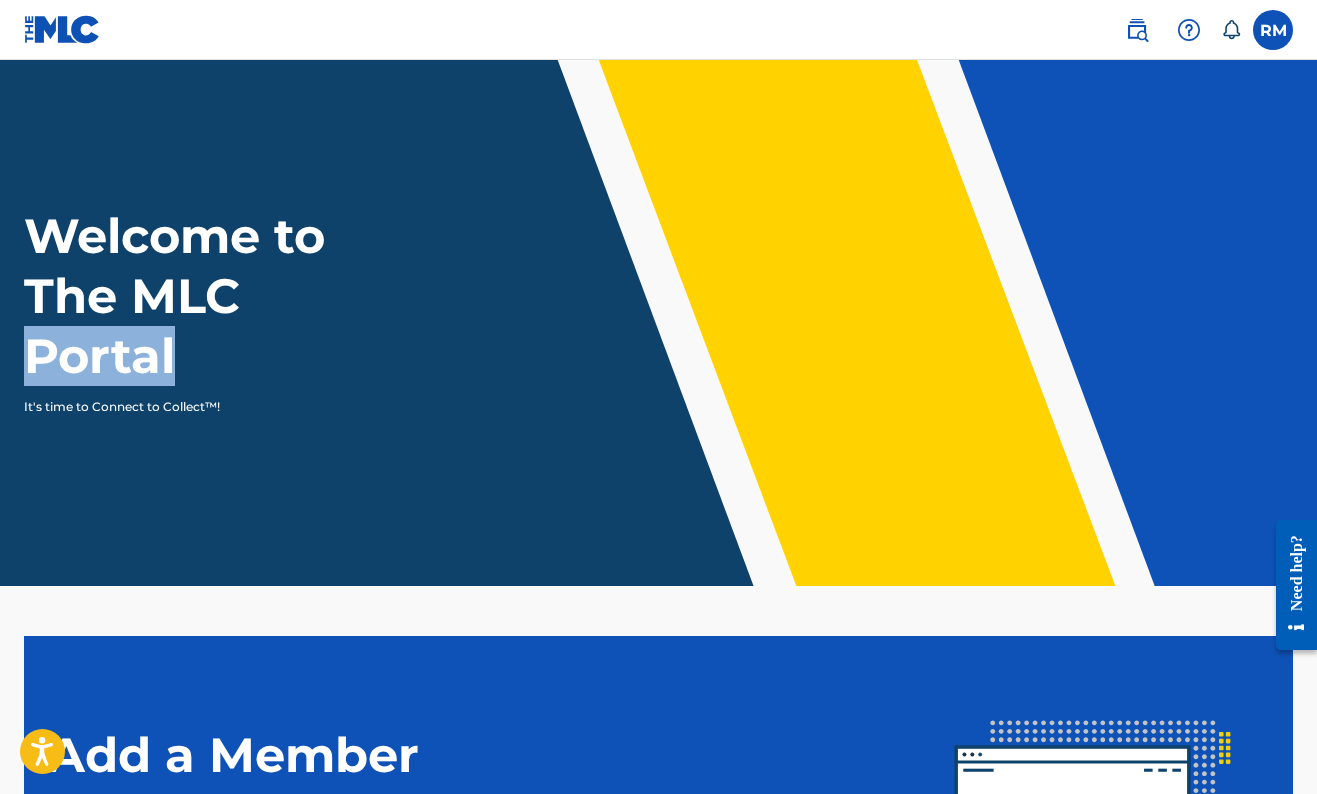 drag, startPoint x: 1311, startPoint y: 303, endPoint x: 1293, endPoint y: 369, distance: 68.41052 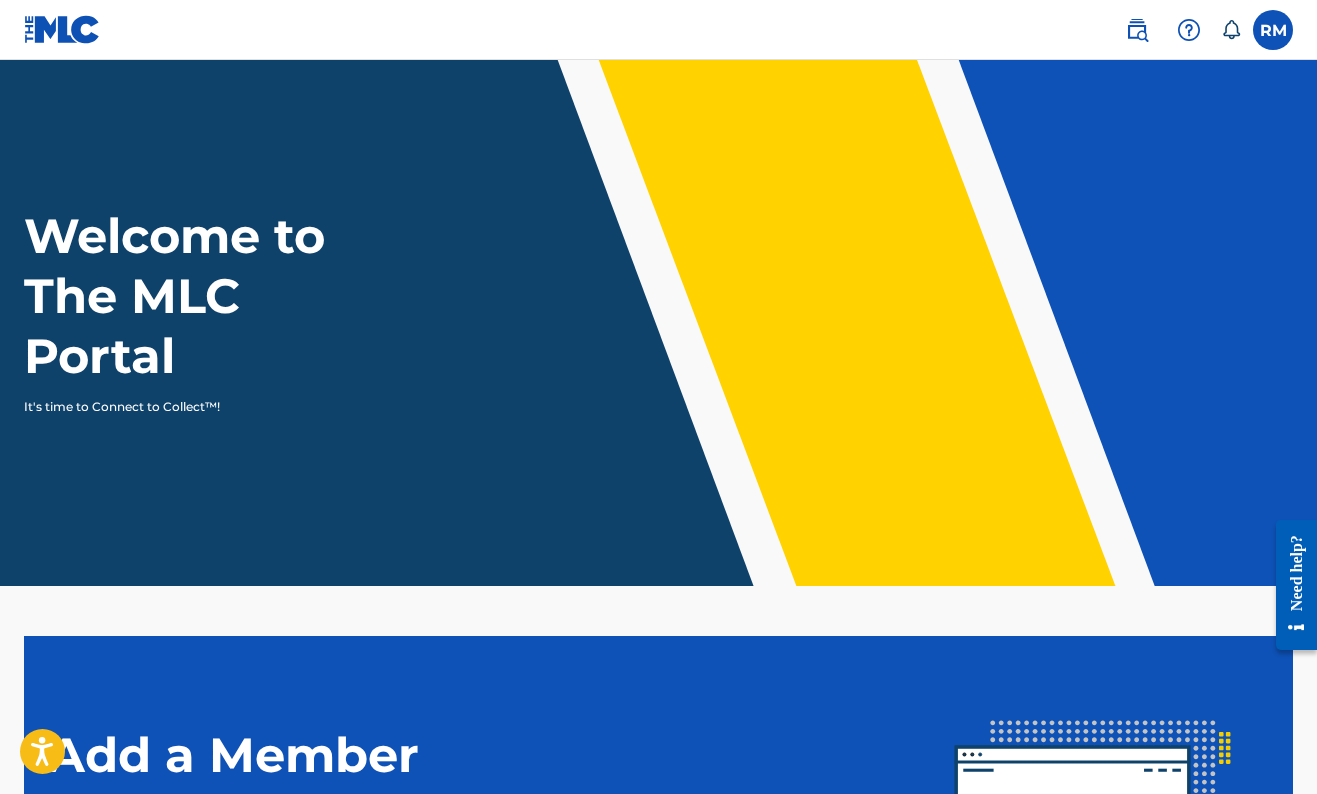 click on "Welcome to The MLC Portal It's time to Connect to Collect™!" at bounding box center [658, 323] 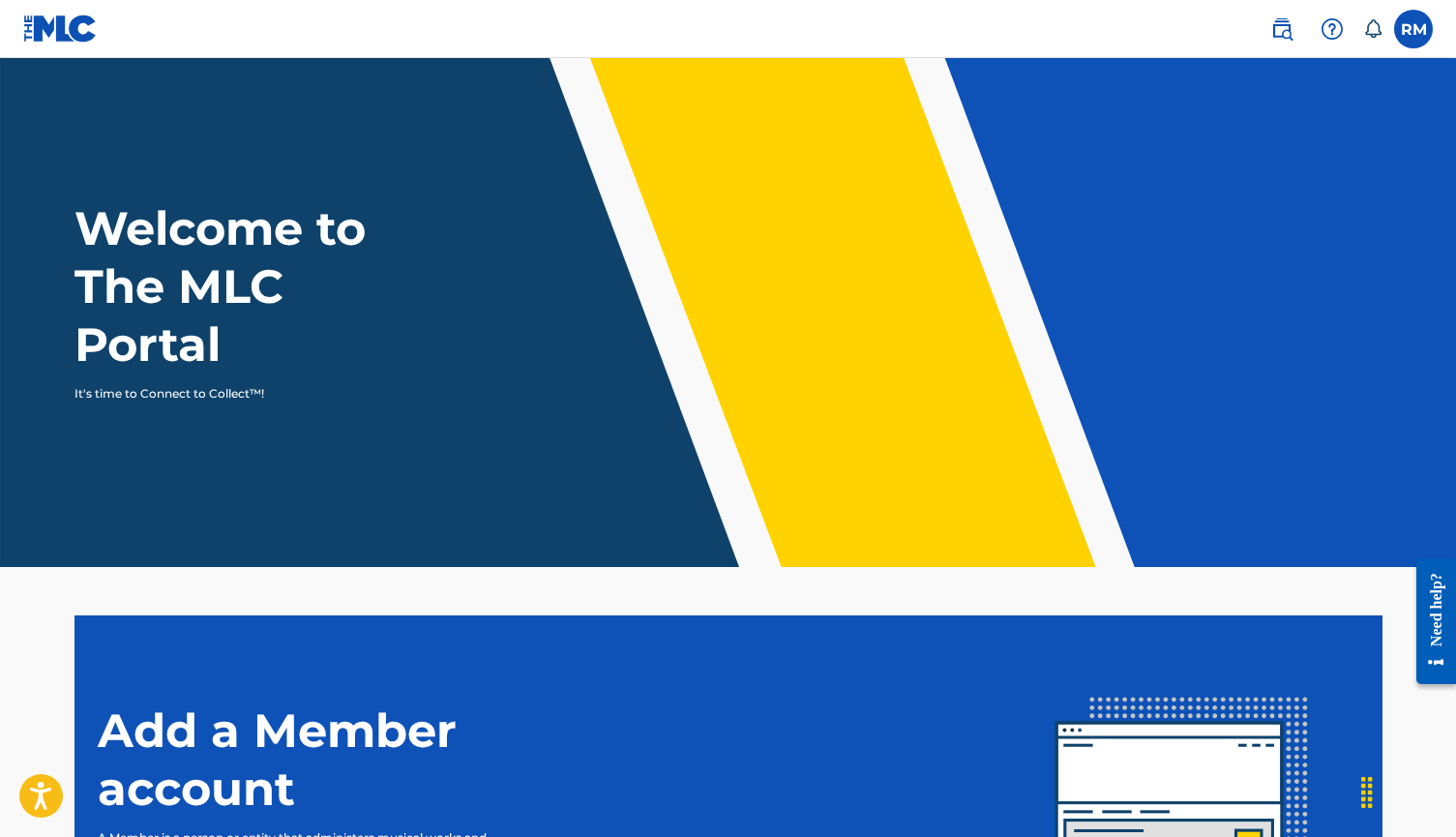 drag, startPoint x: 1444, startPoint y: 254, endPoint x: 1447, endPoint y: 244, distance: 10.440307 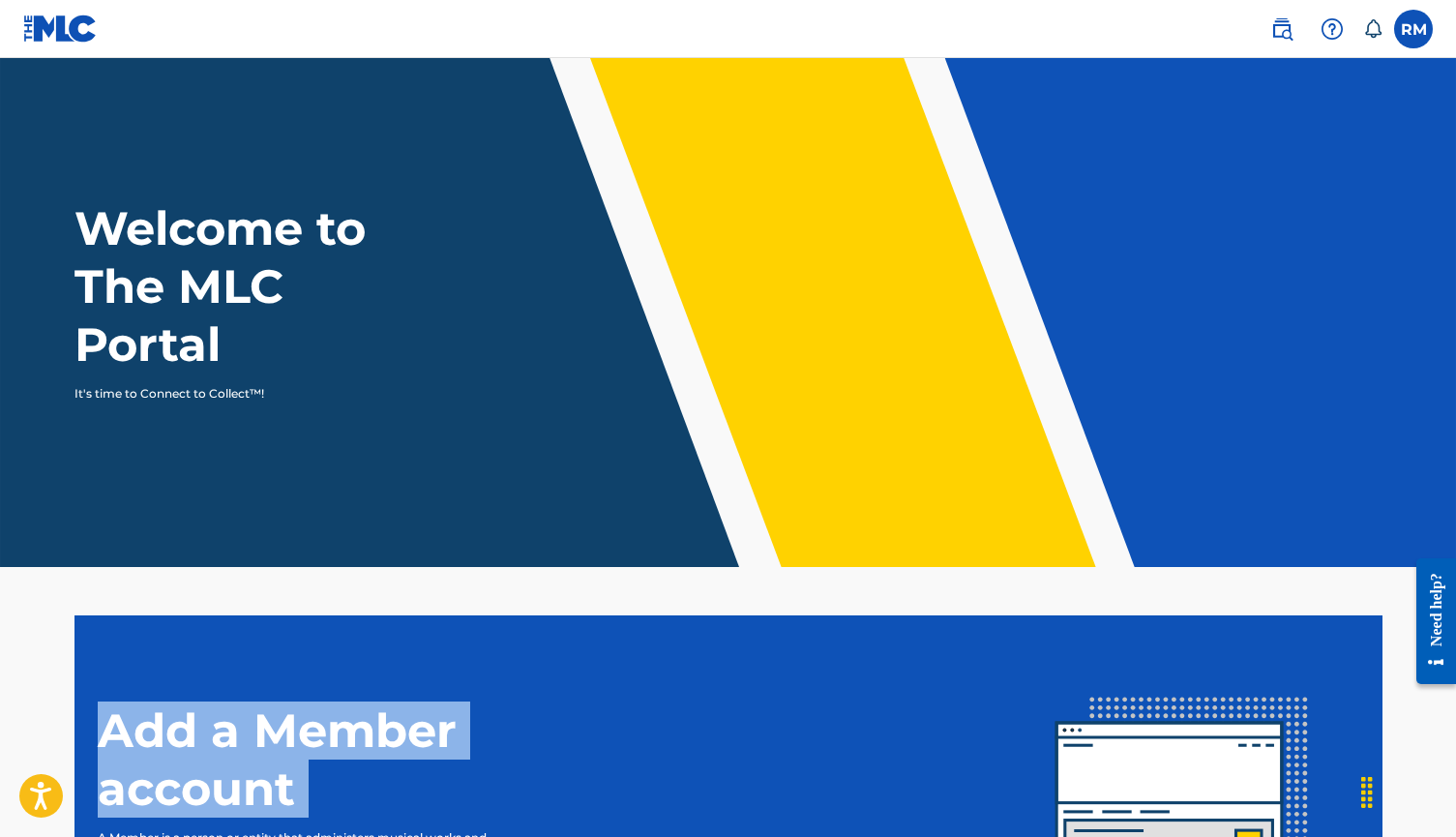 drag, startPoint x: 266, startPoint y: 818, endPoint x: 283, endPoint y: 690, distance: 129.12397 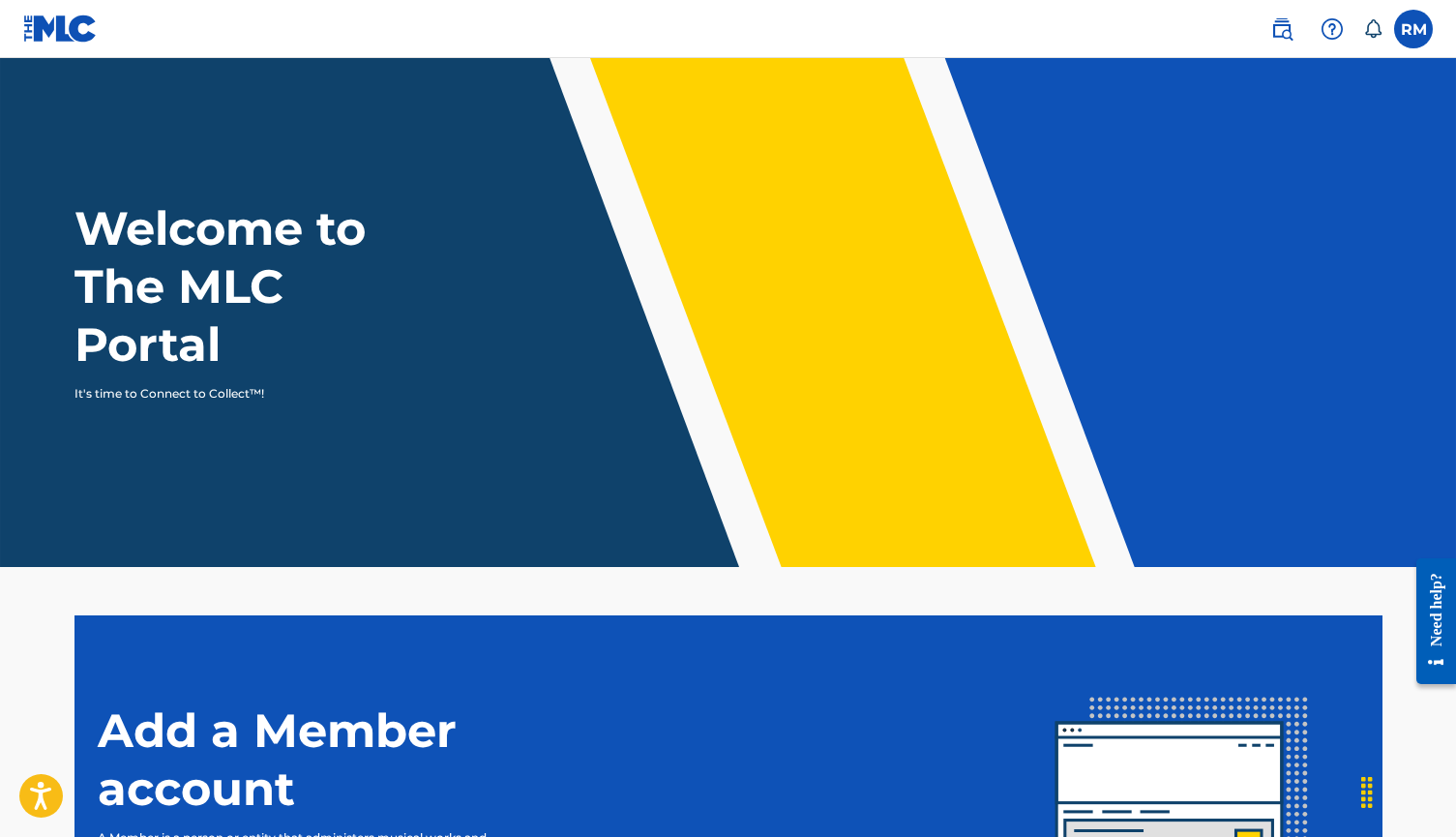 click on "Add a Member account A Member is a person or entity that administers musical works and receives the digital audio mechanical royalties from their use. Create a Member" at bounding box center [728, 804] 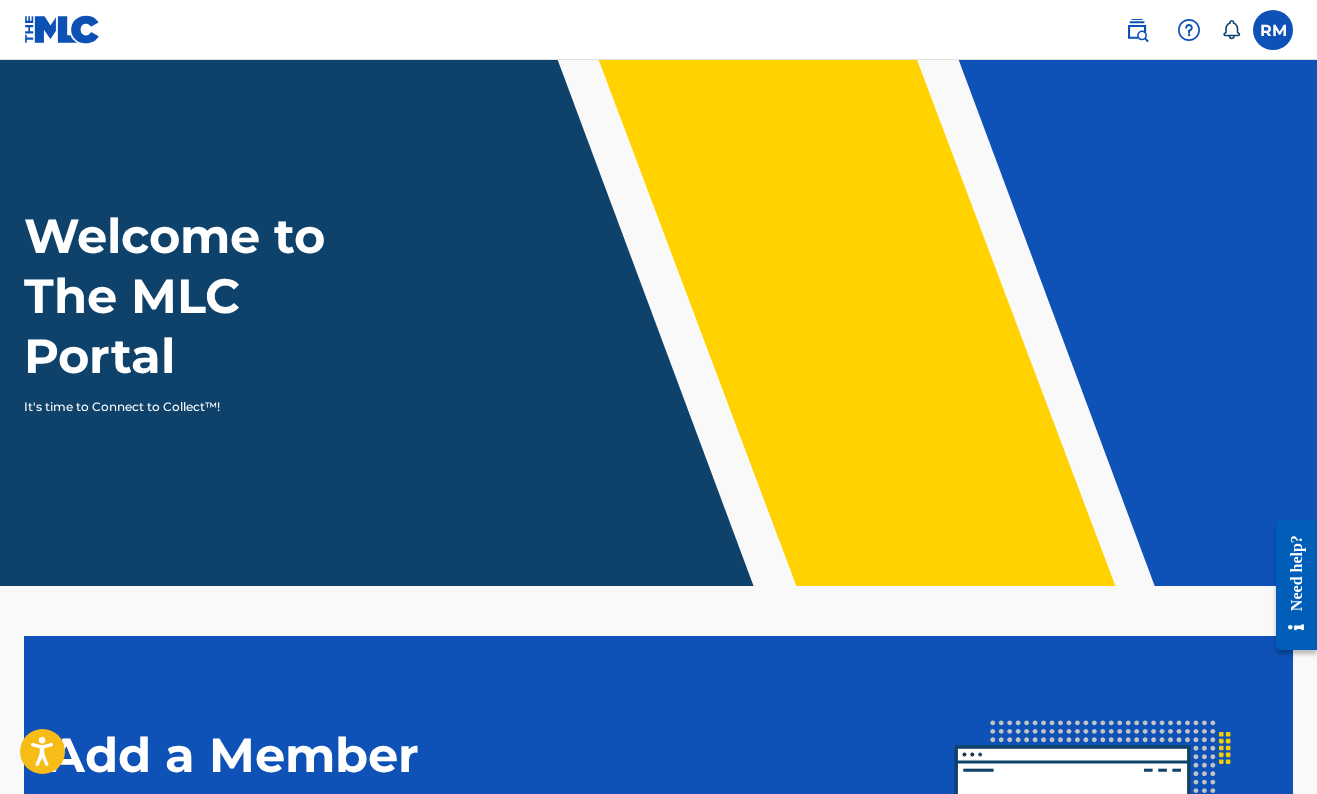 scroll, scrollTop: 0, scrollLeft: 0, axis: both 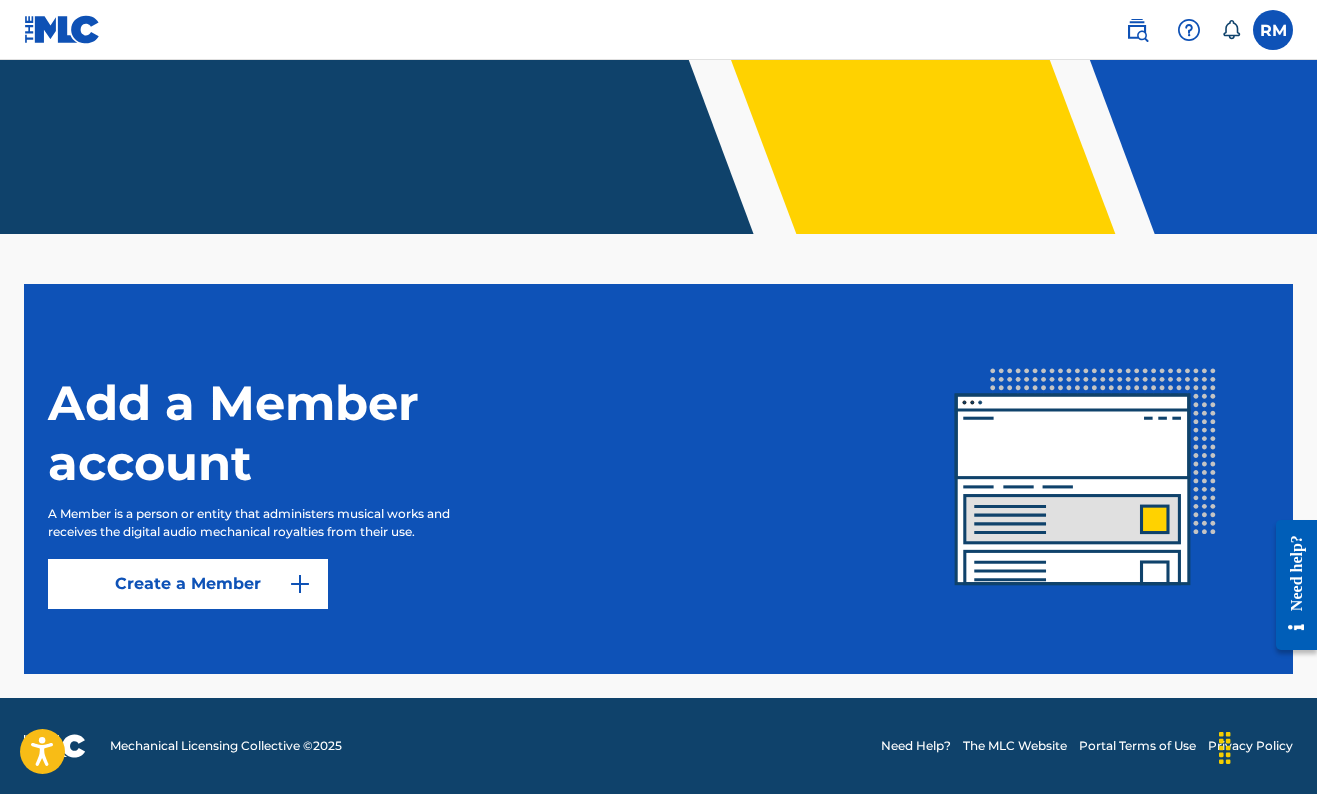 click on "Create a Member" at bounding box center (188, 584) 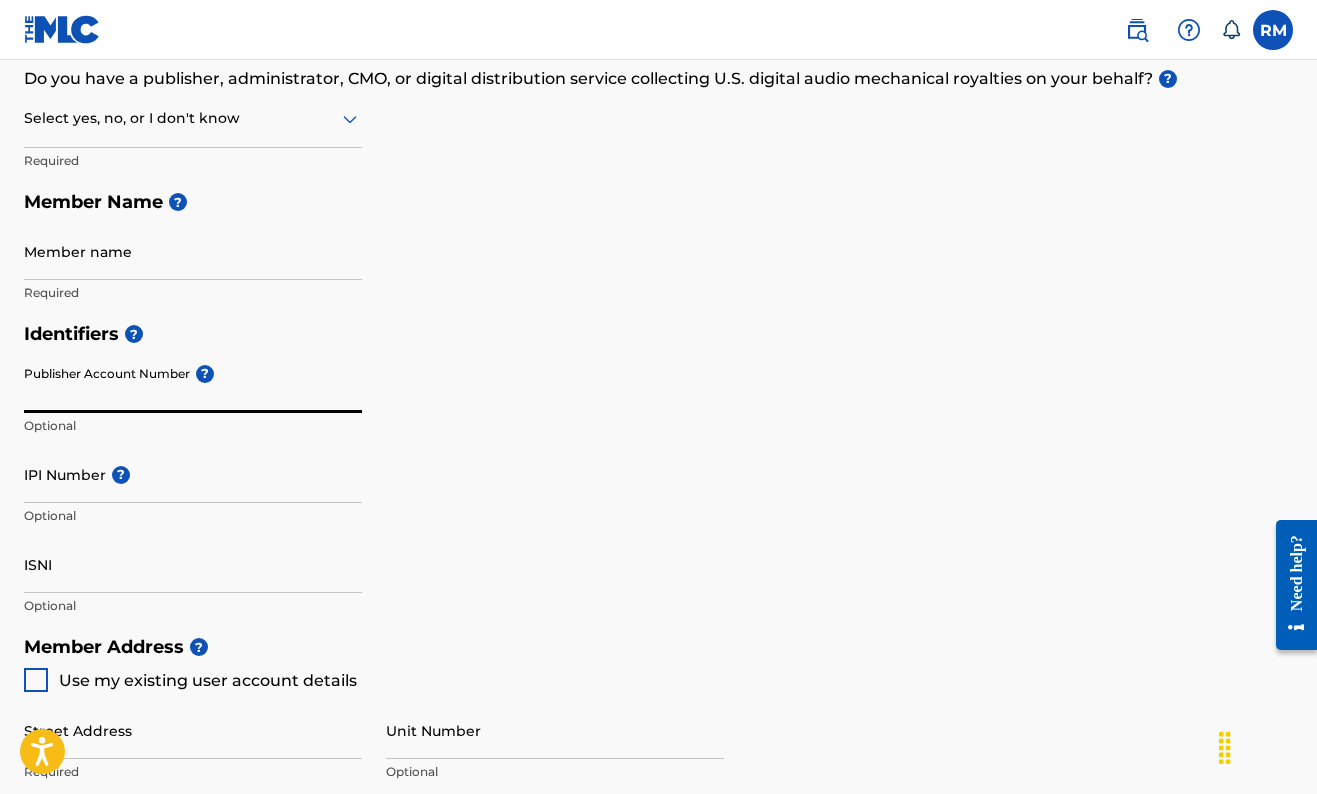 click on "Publisher Account Number ?" at bounding box center (193, 384) 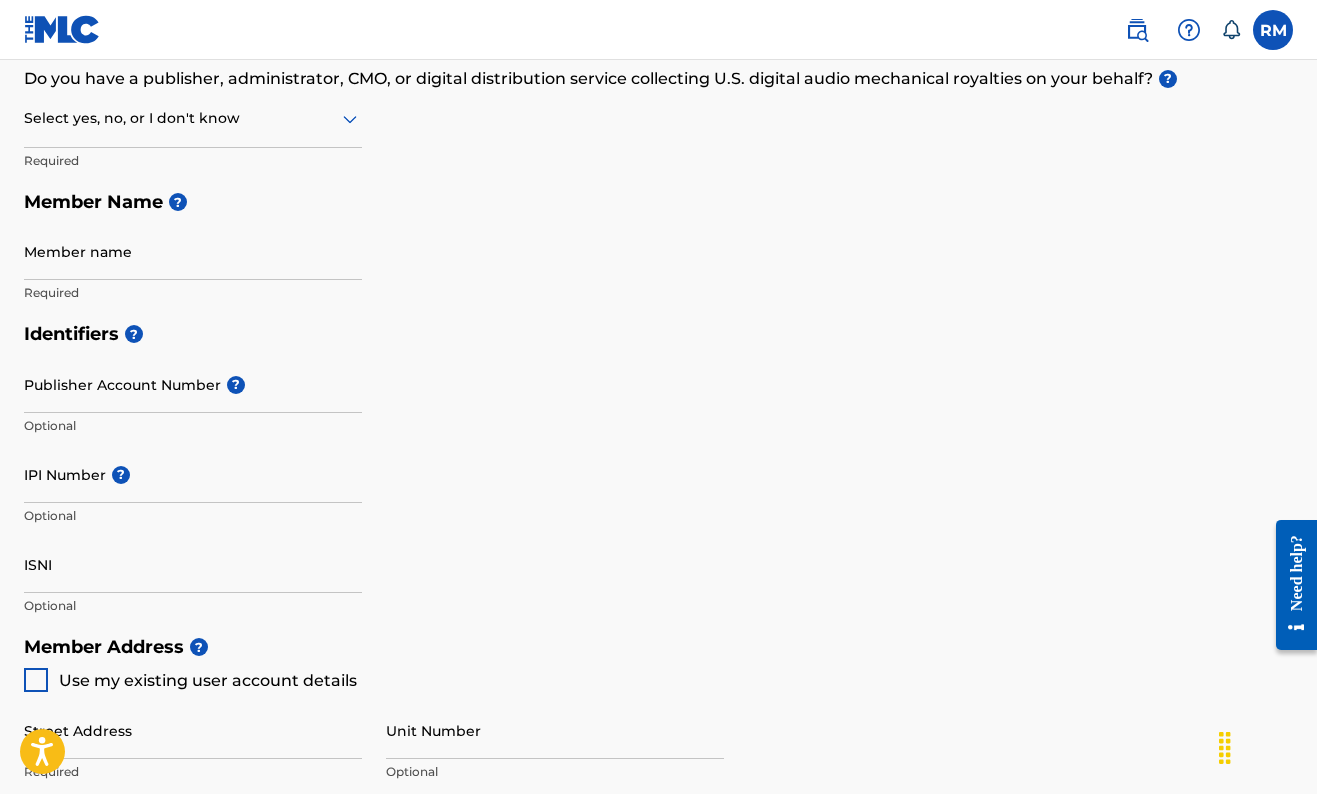 click on "Publisher Account Number ?" at bounding box center (193, 384) 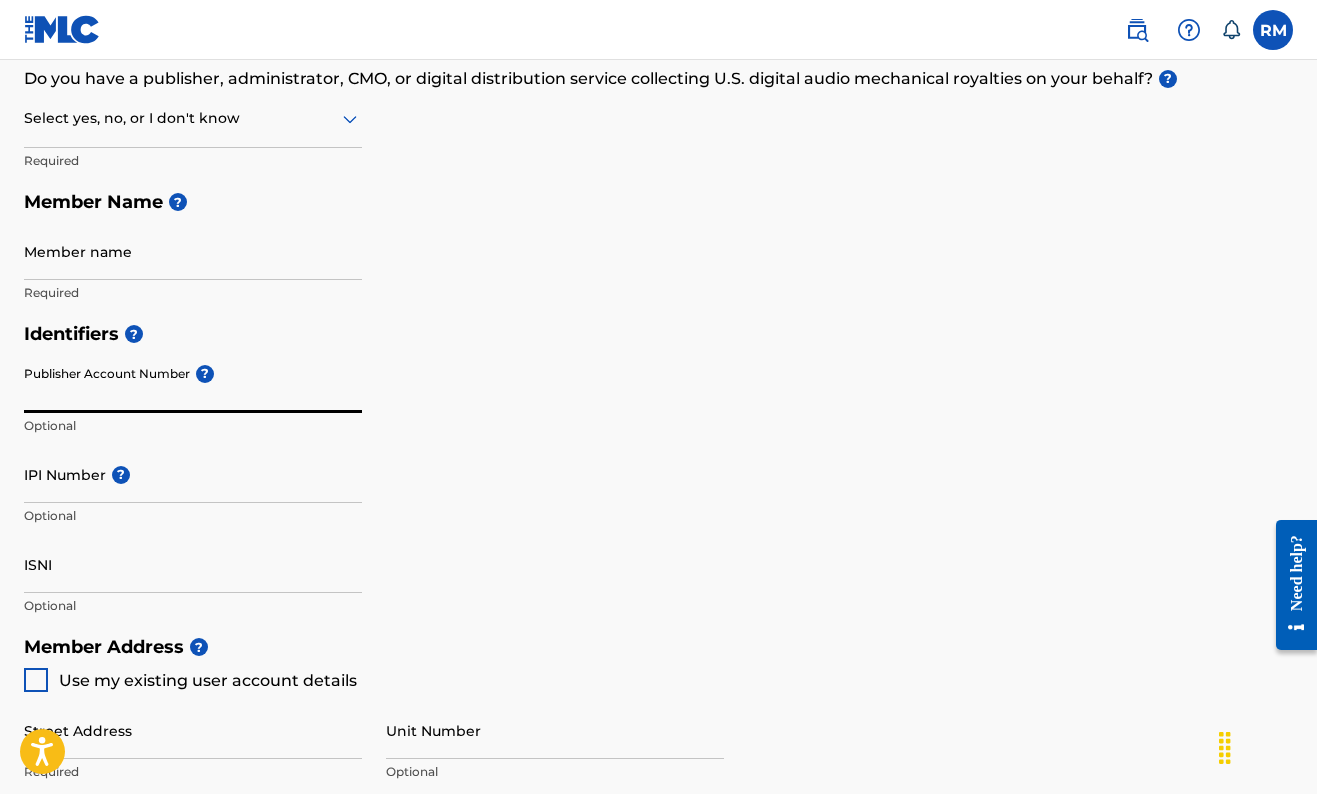 click on "Publisher Account Number ?" at bounding box center (193, 384) 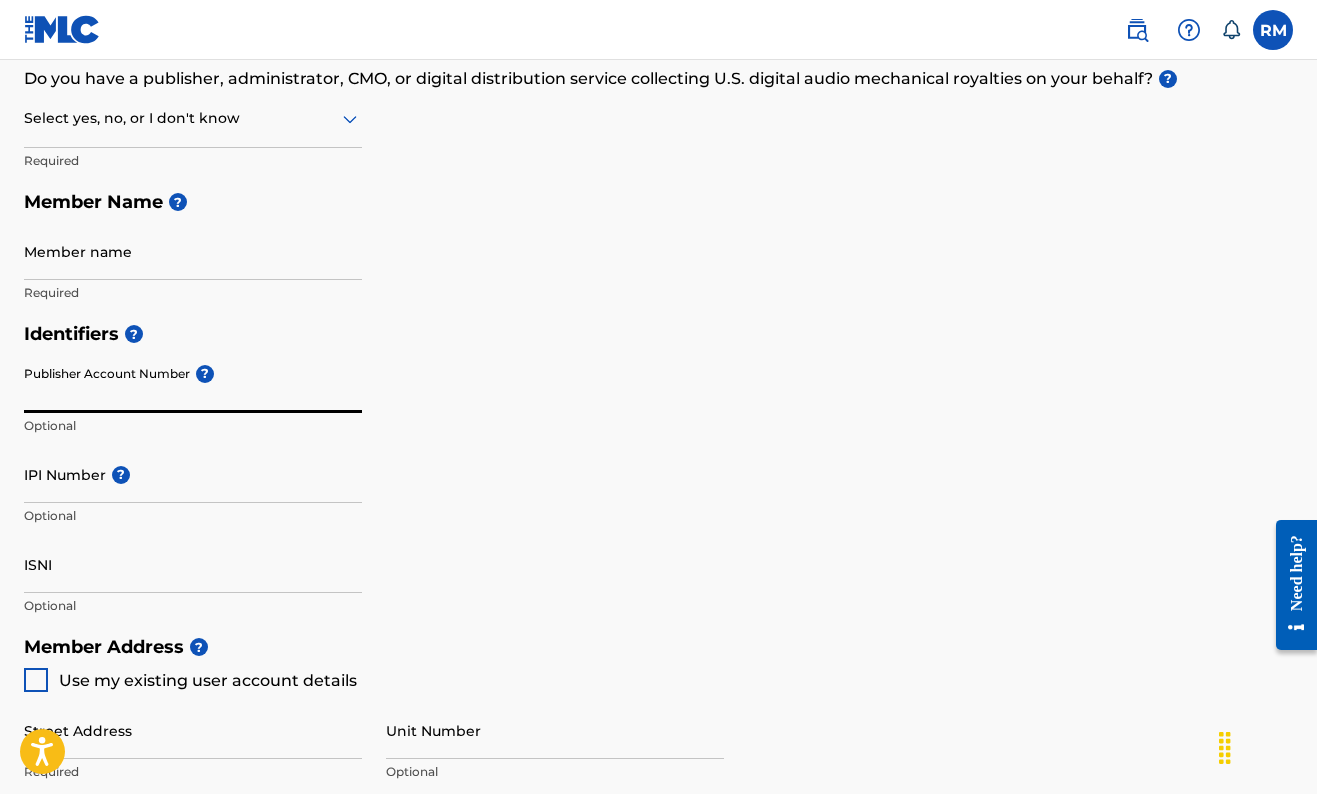 click on "Publisher Account Number ?" at bounding box center [193, 384] 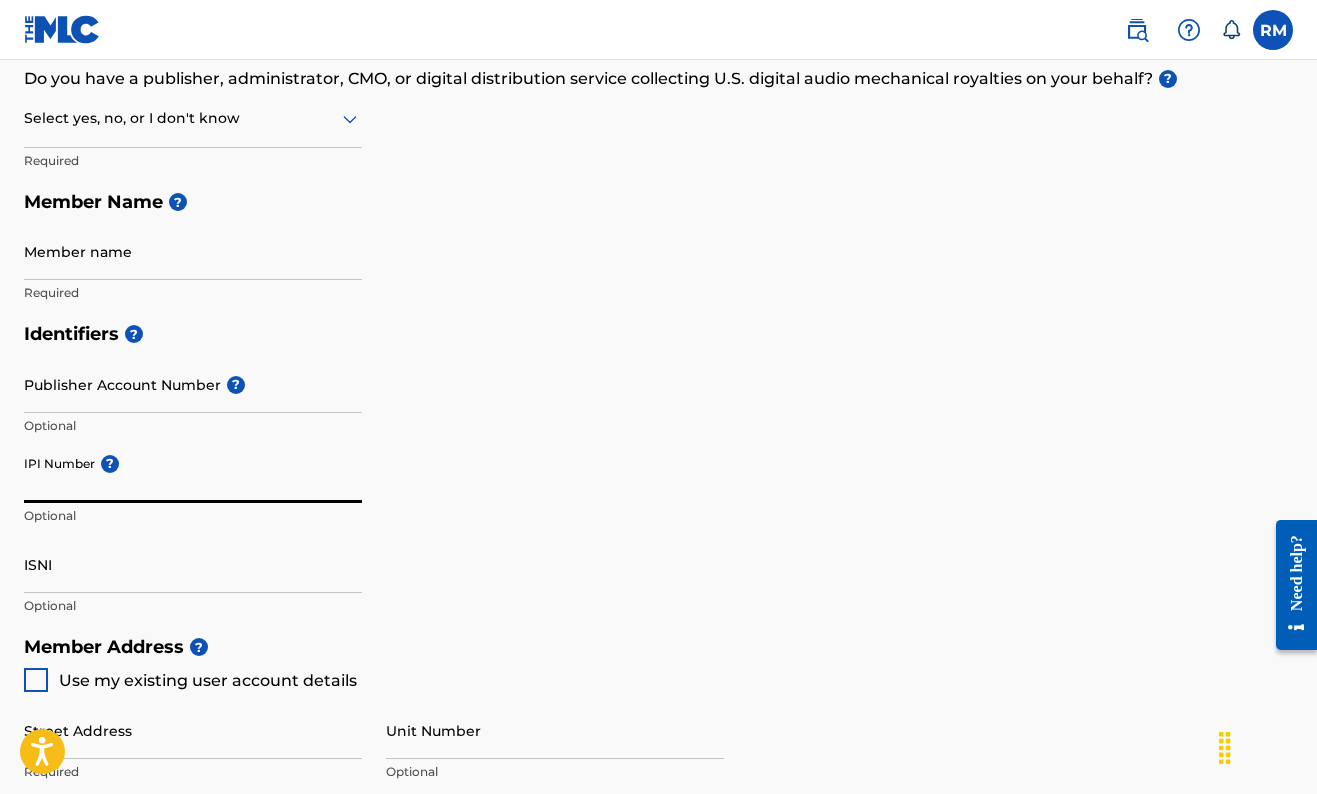 click on "Publisher Account Number ?" at bounding box center [193, 384] 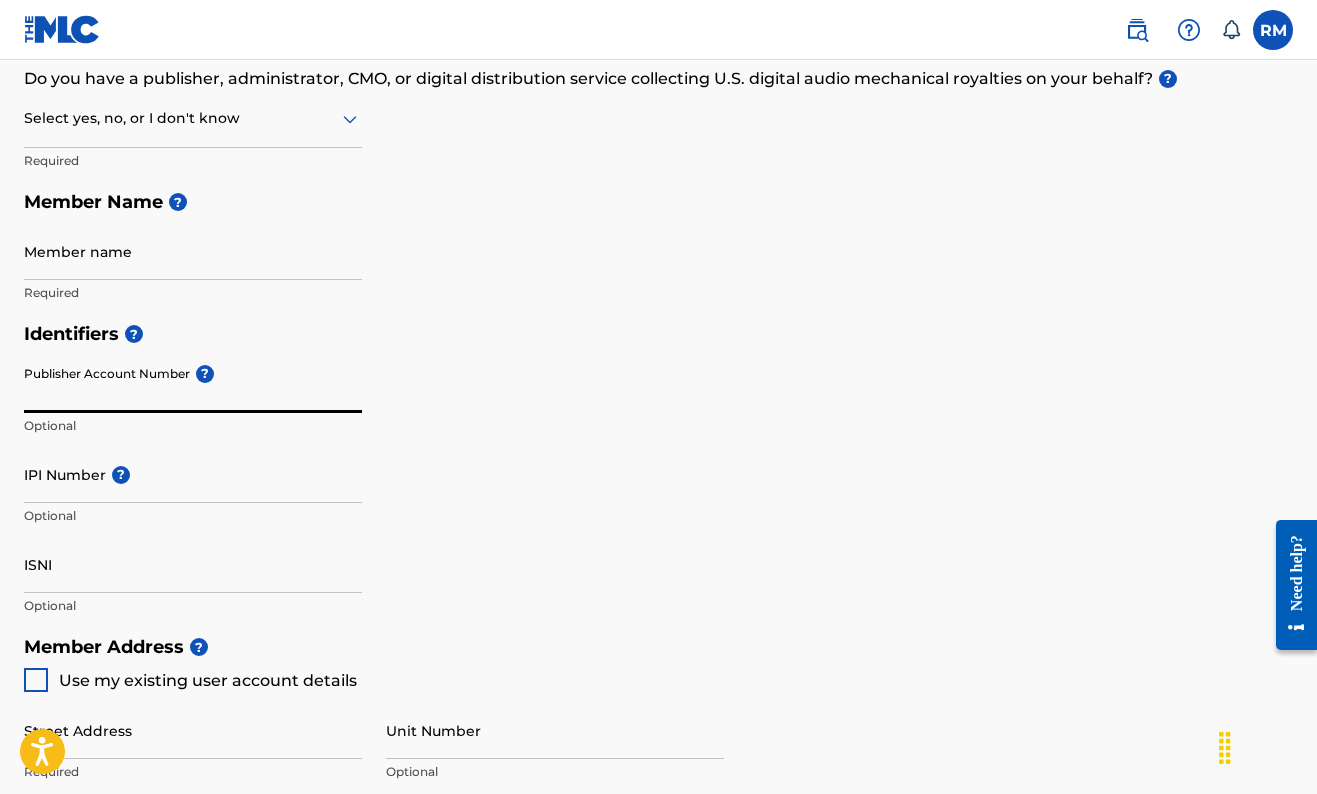 click on "Publisher Account Number ?" at bounding box center [193, 384] 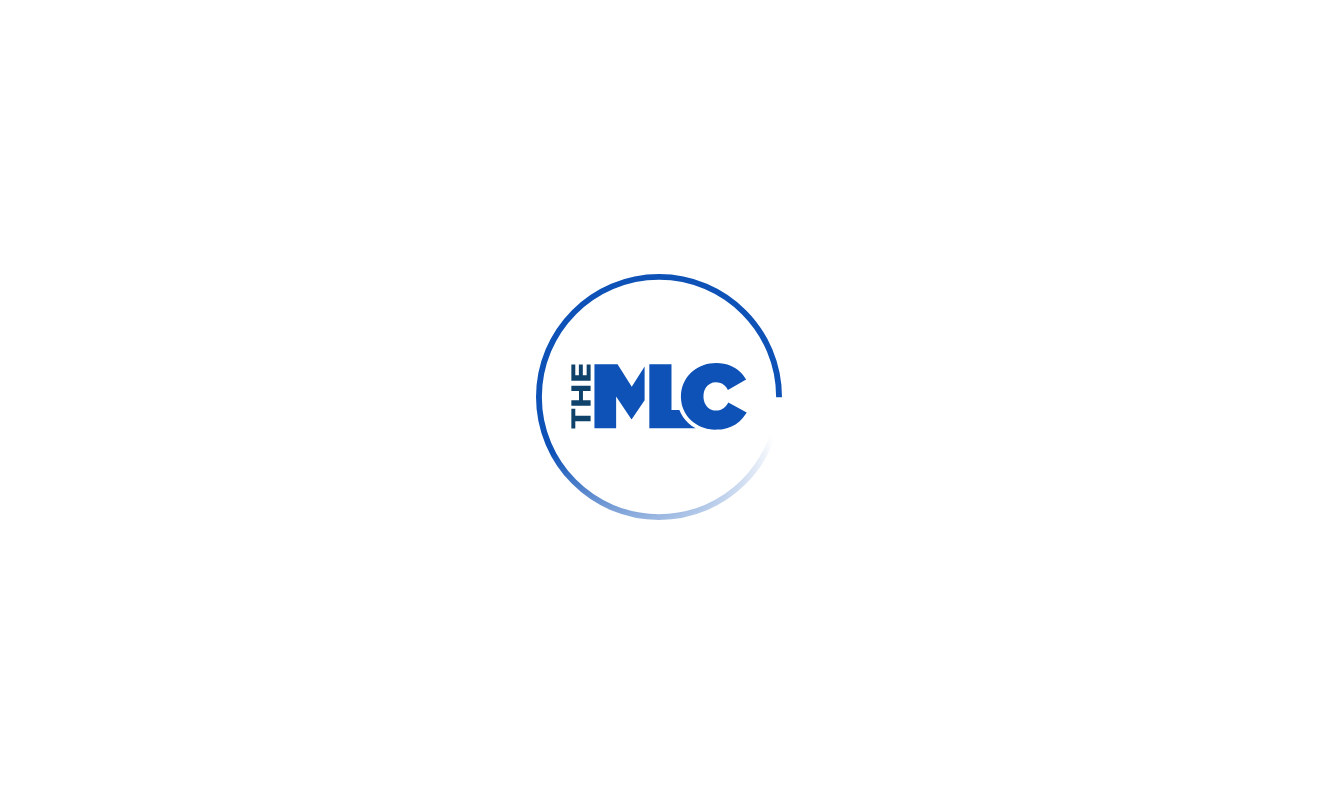 scroll, scrollTop: 0, scrollLeft: 0, axis: both 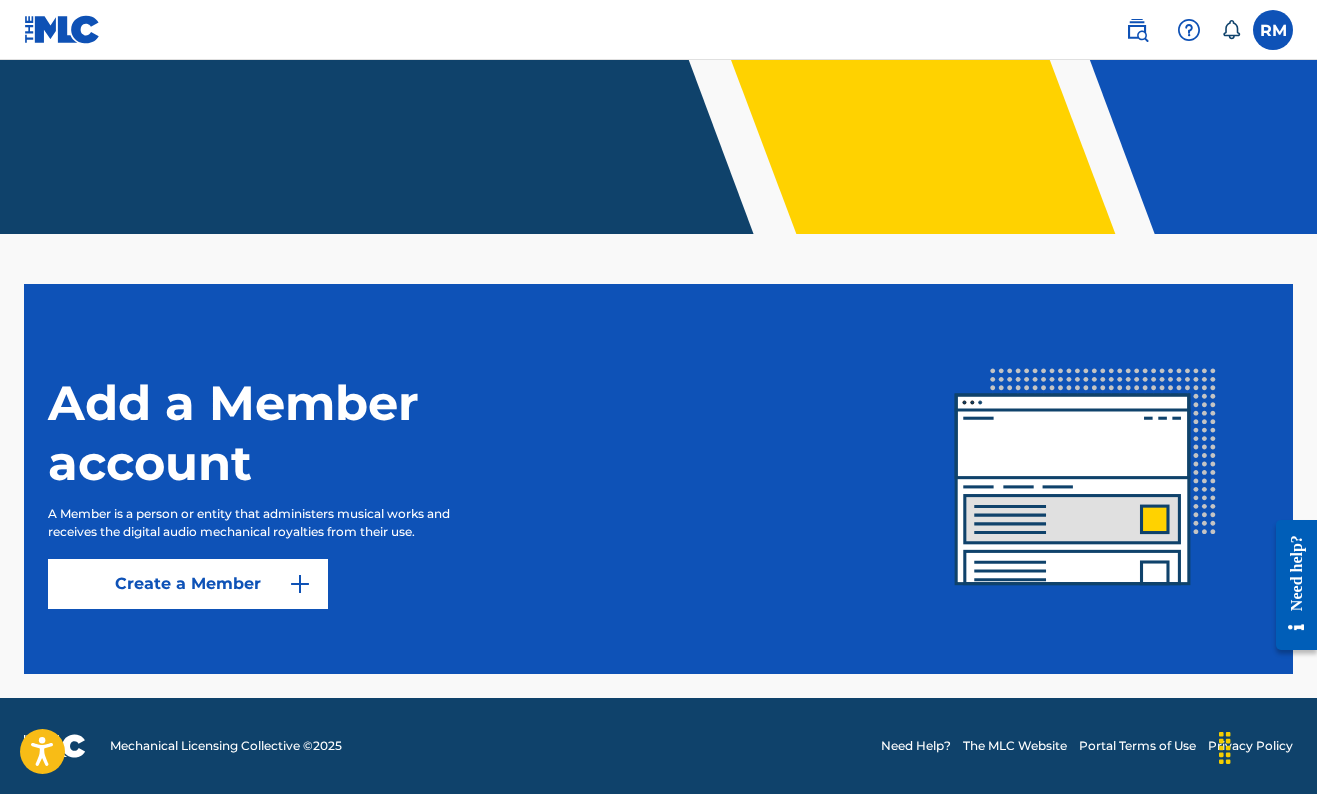 click at bounding box center (300, 584) 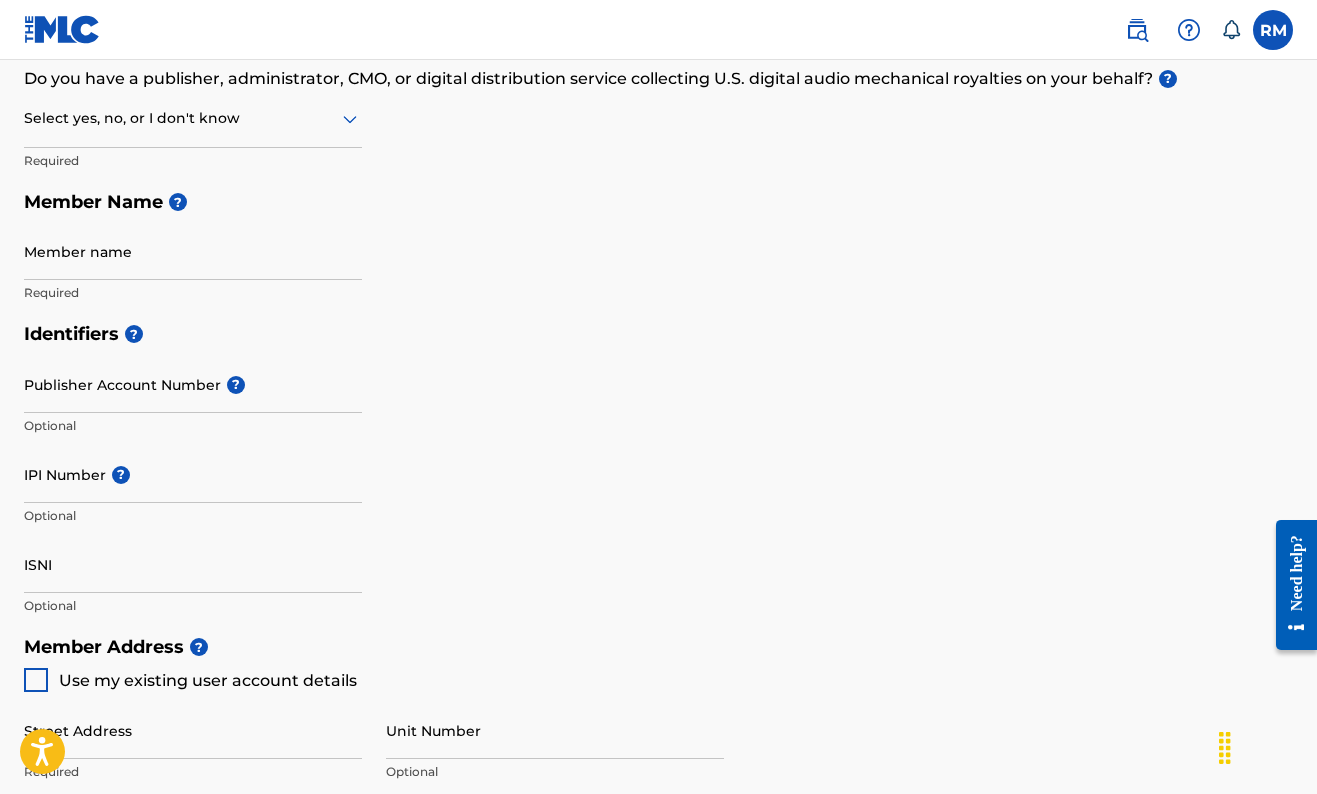 scroll, scrollTop: 0, scrollLeft: 0, axis: both 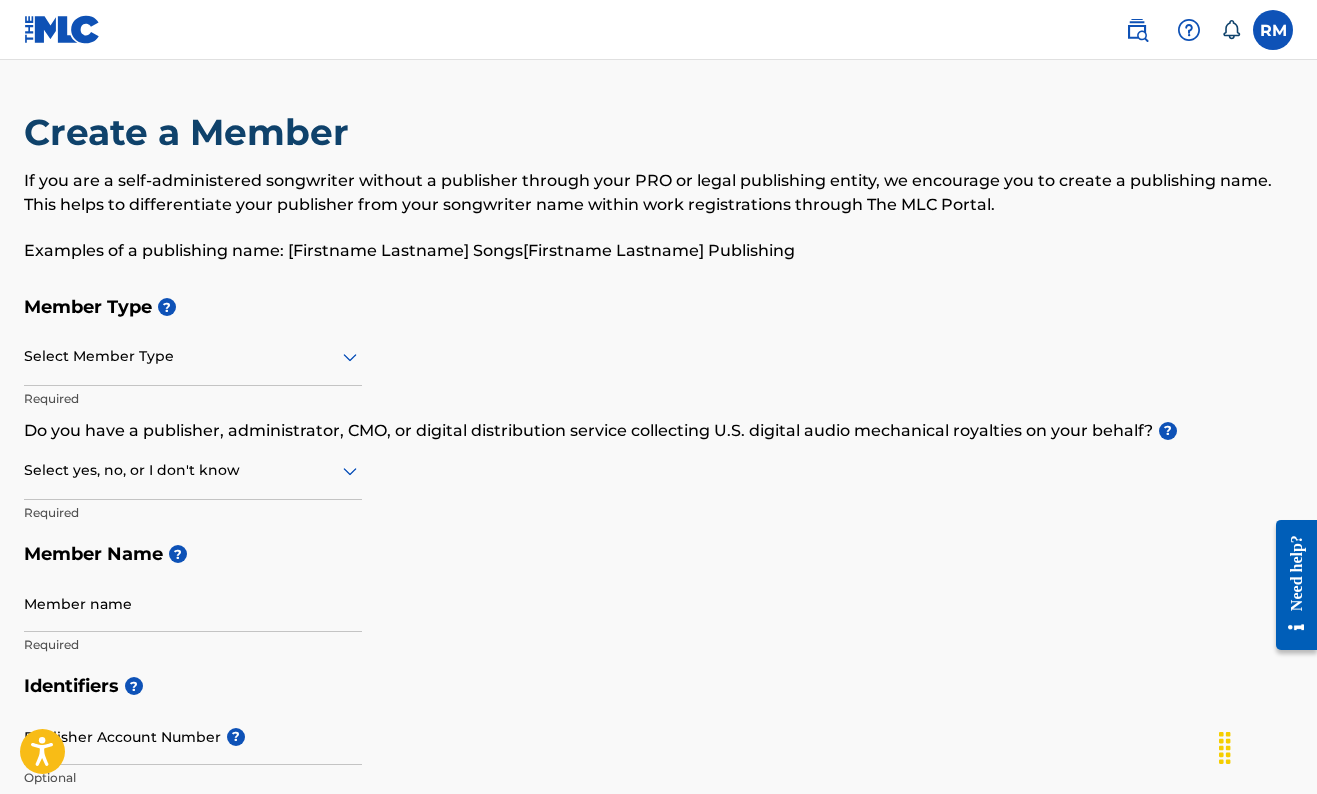 click 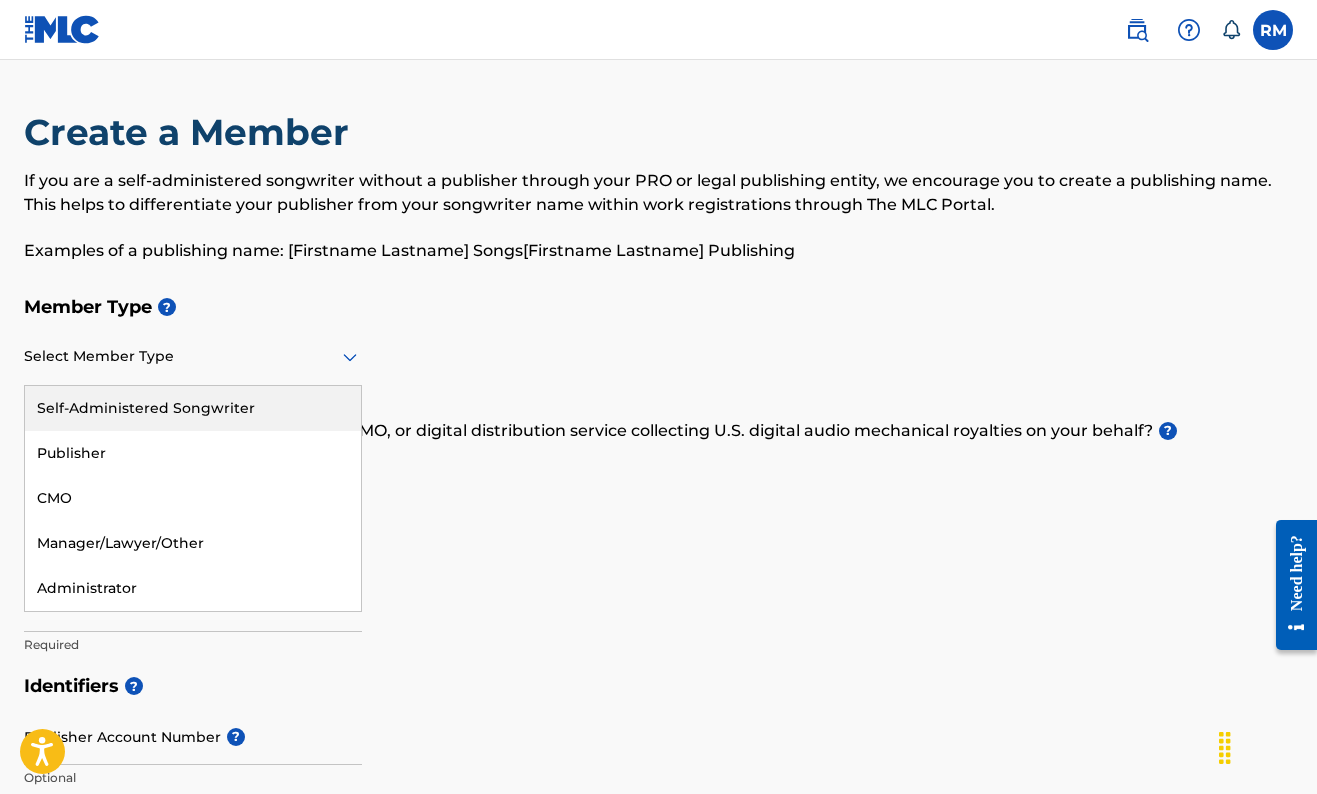 click on "Self-Administered Songwriter" at bounding box center (193, 408) 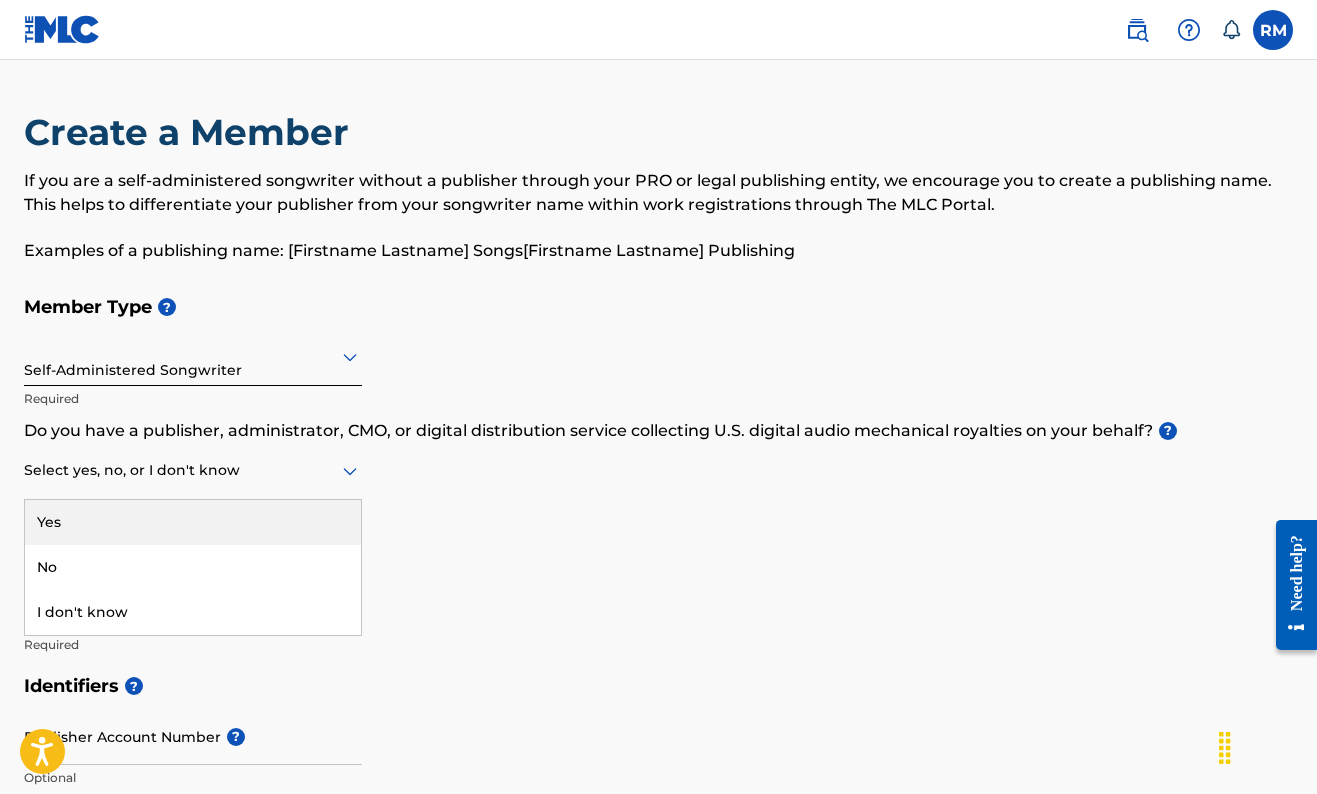 click 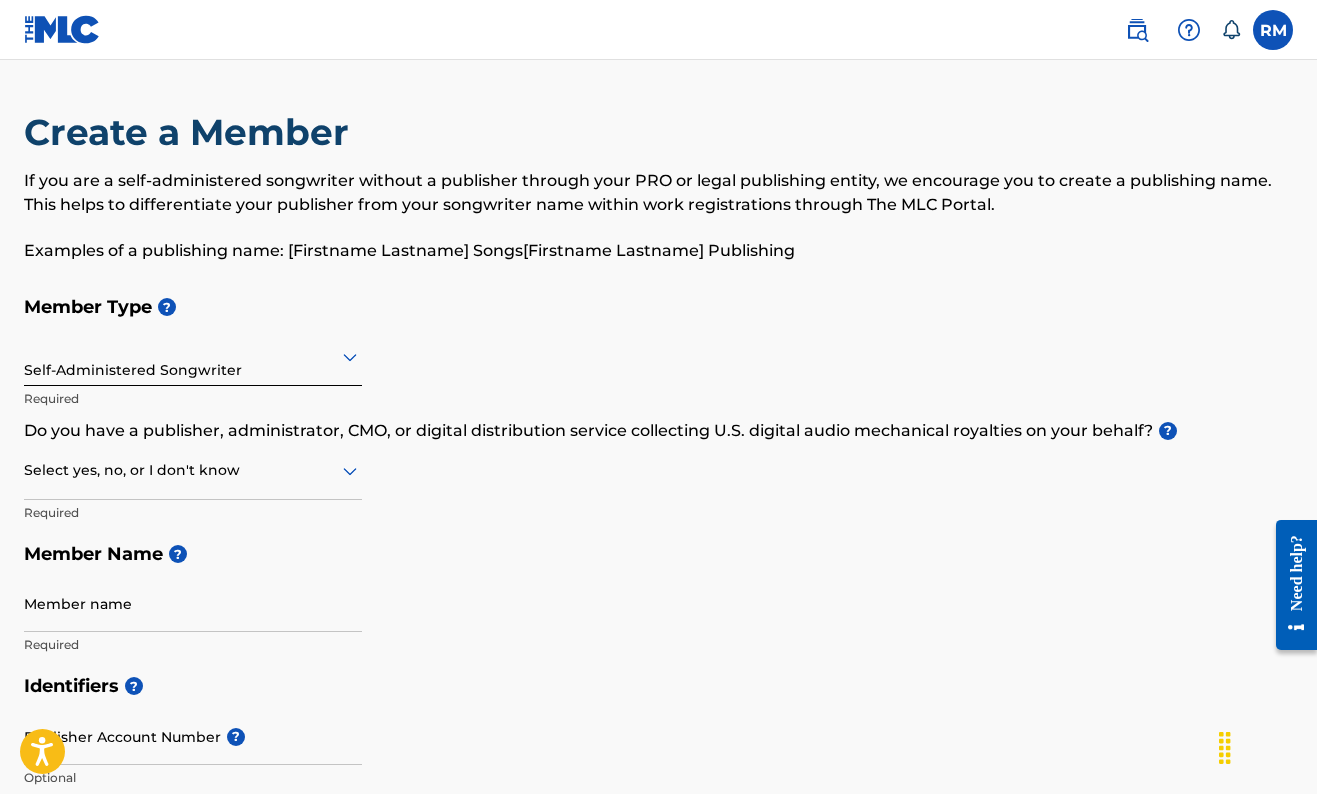click 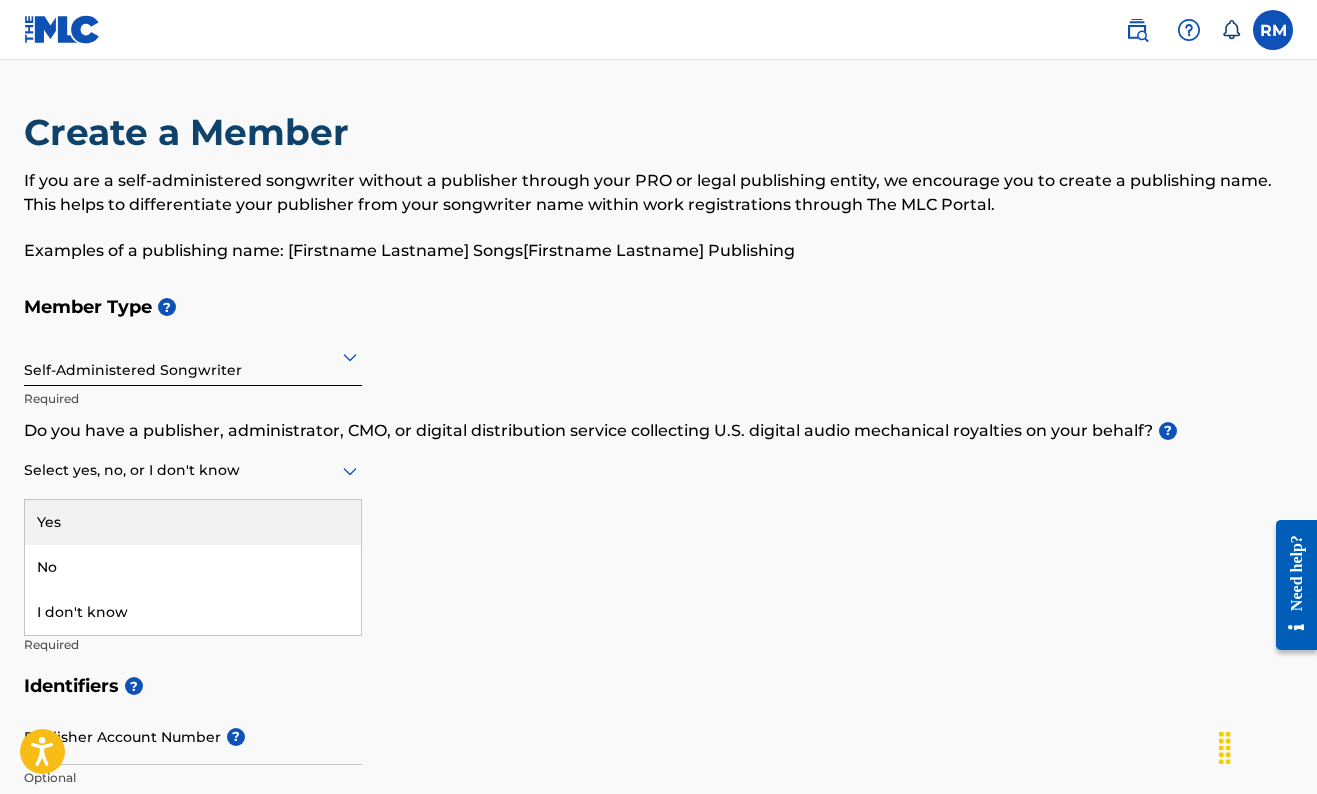 click on "Member Name ?" at bounding box center (658, 554) 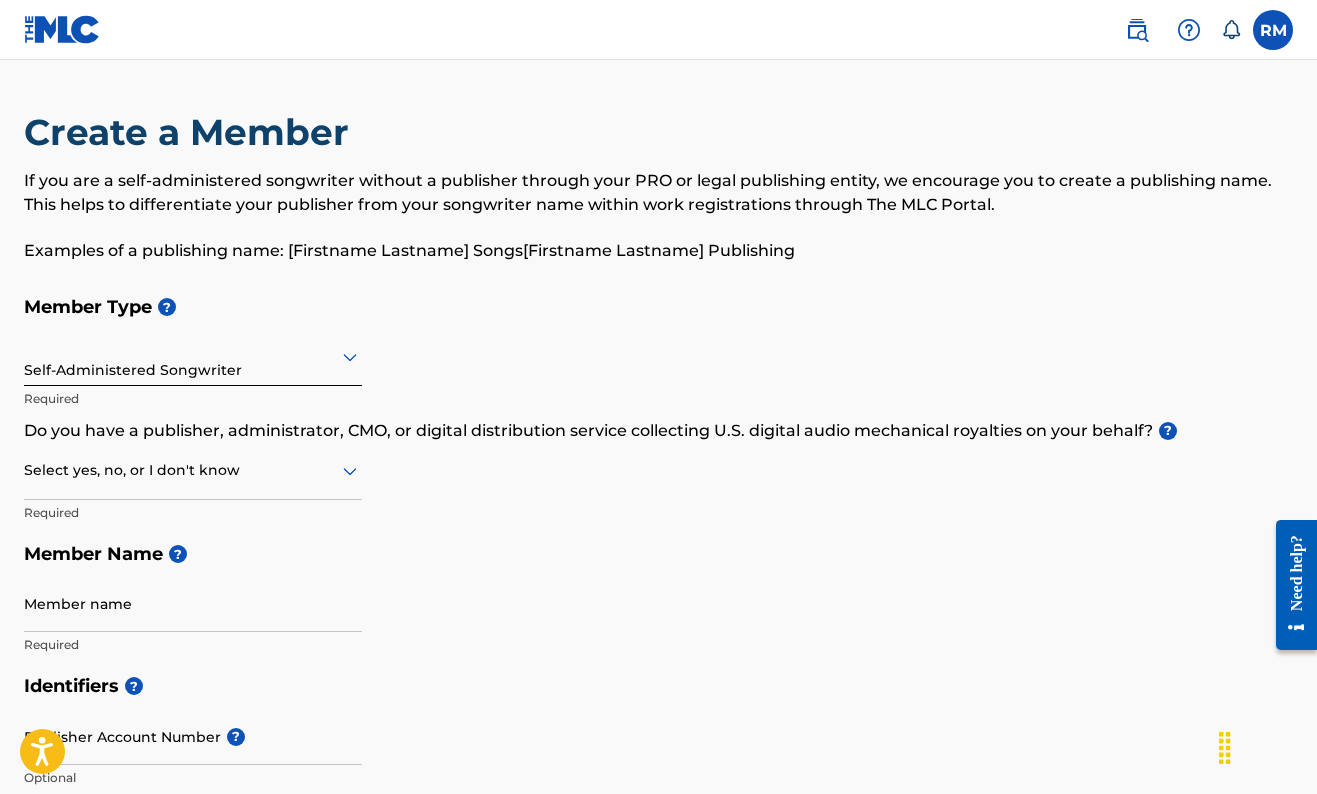click 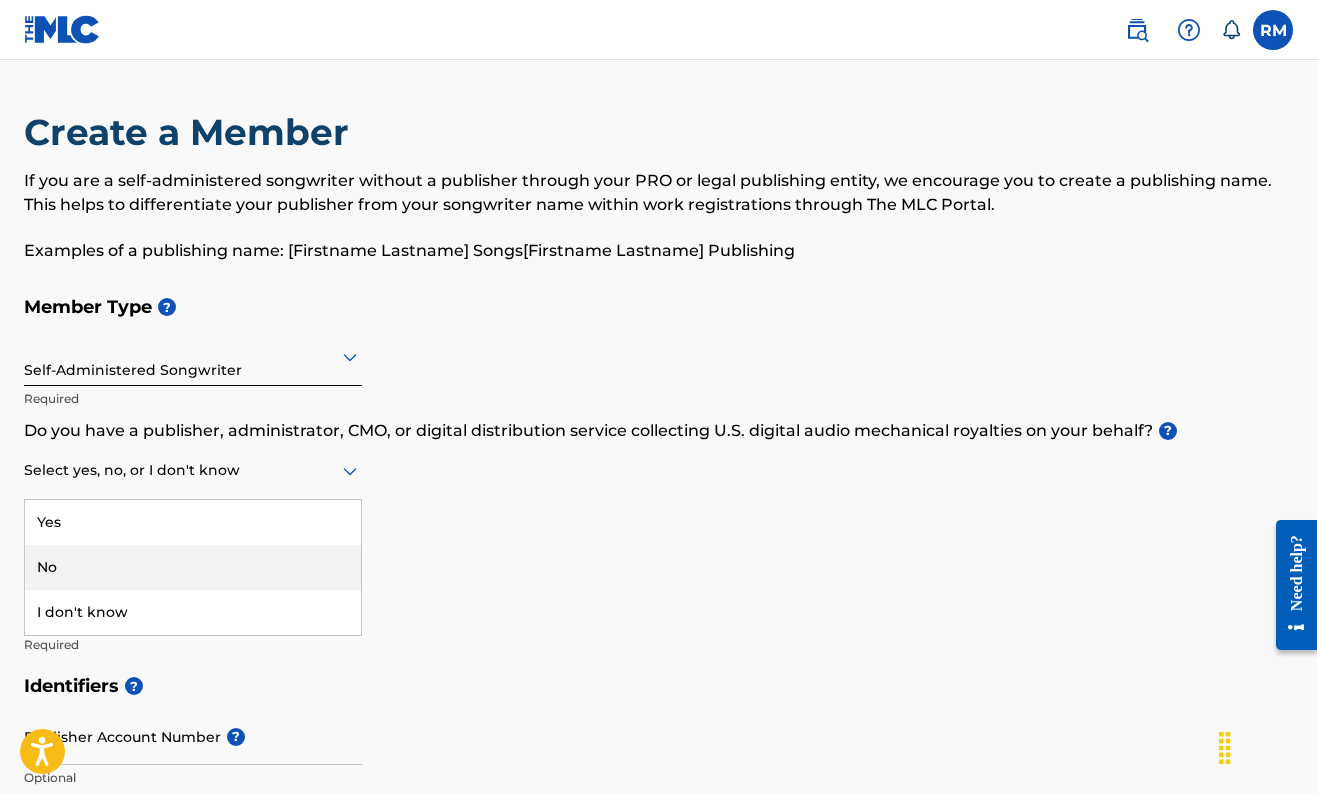click on "No" at bounding box center [193, 567] 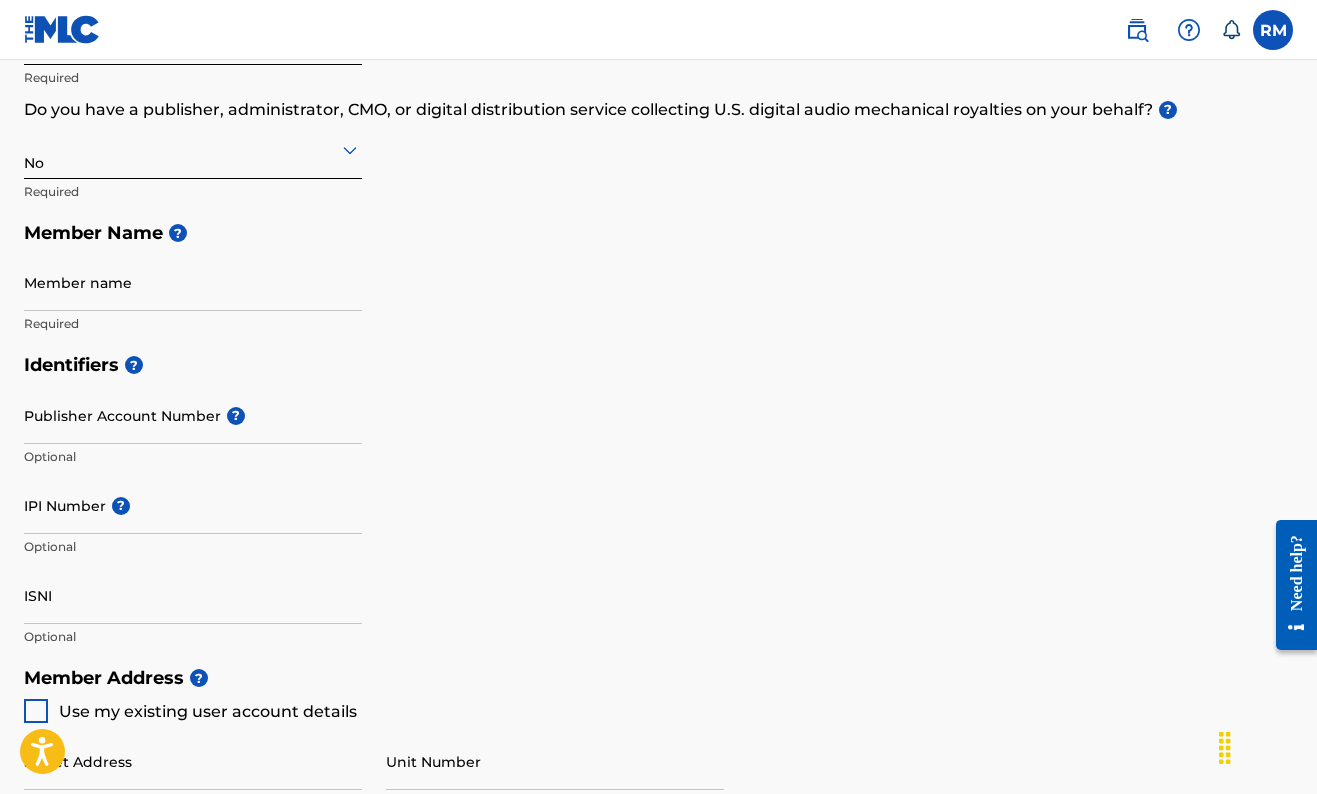 scroll, scrollTop: 329, scrollLeft: 0, axis: vertical 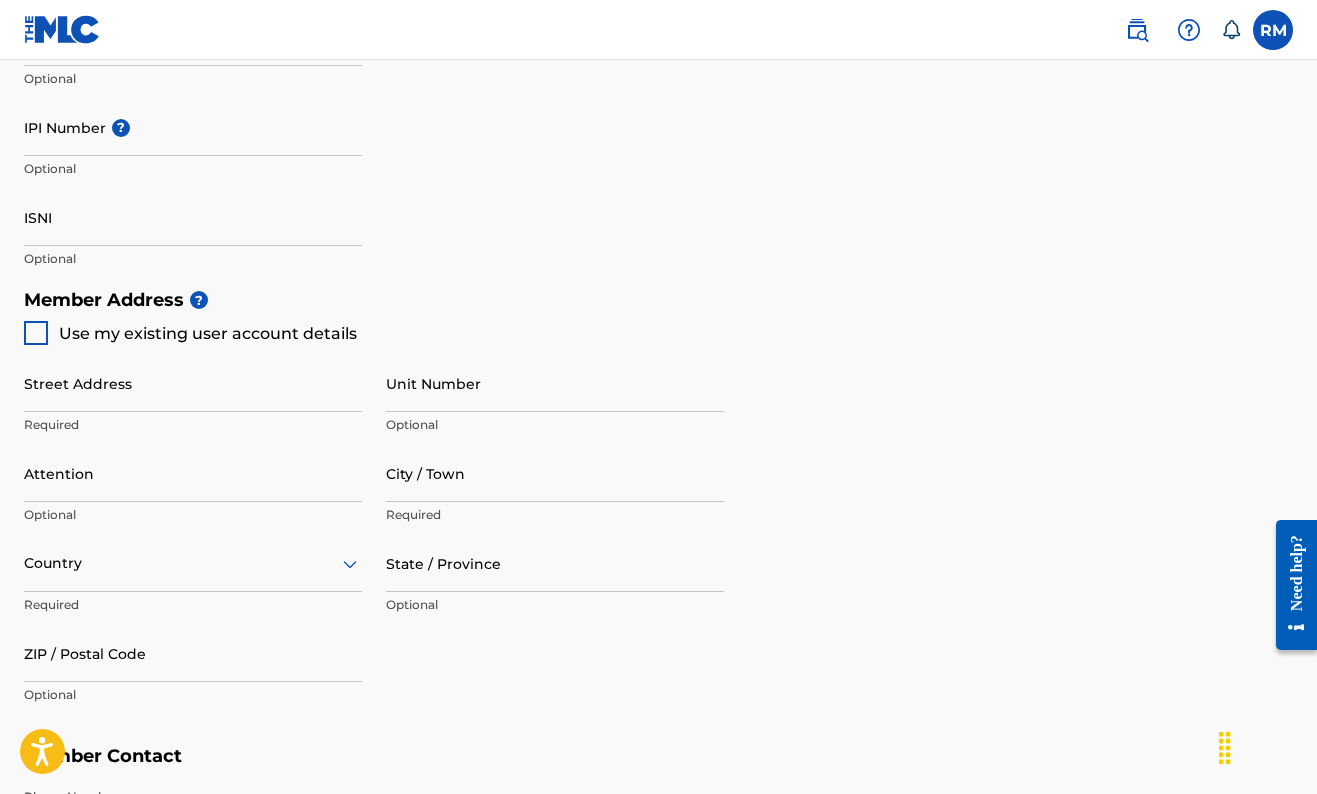 type on "Turn Up Music" 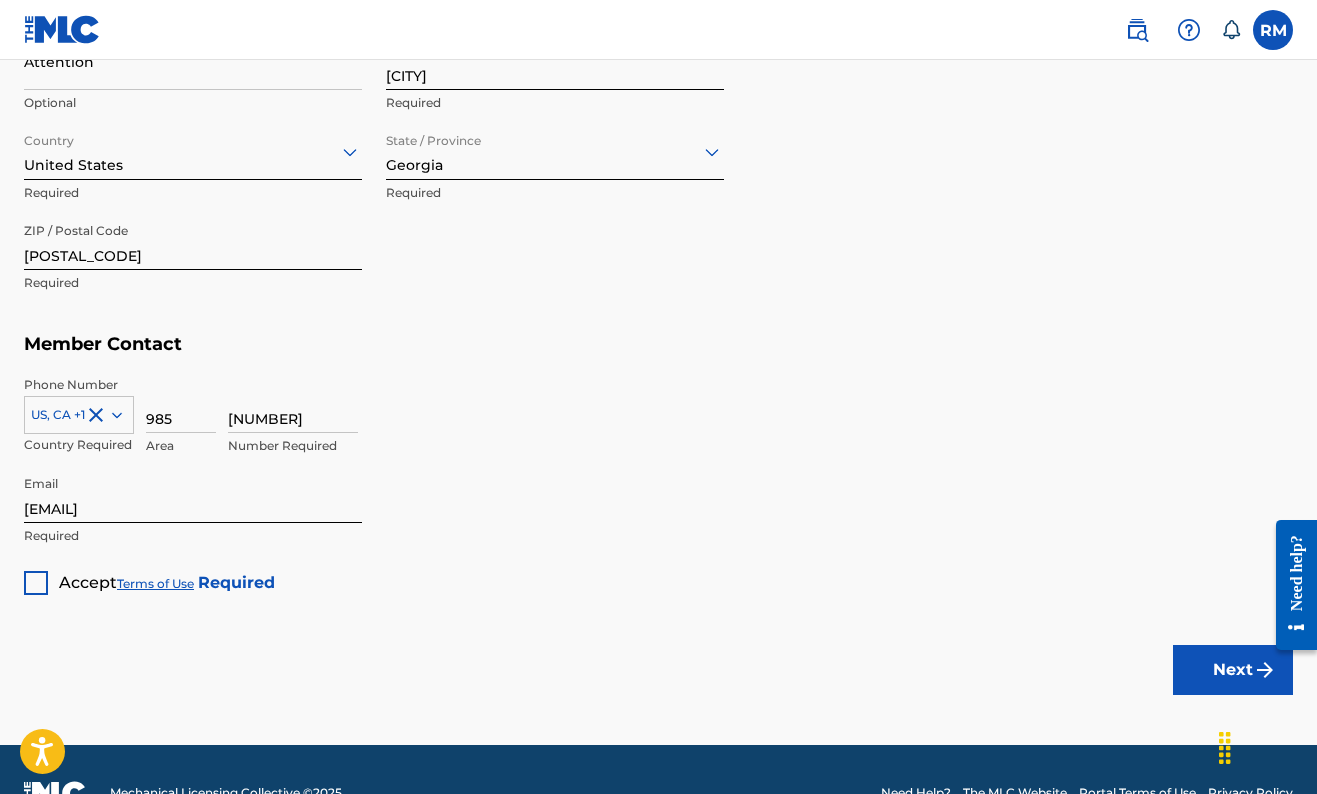 scroll, scrollTop: 1116, scrollLeft: 0, axis: vertical 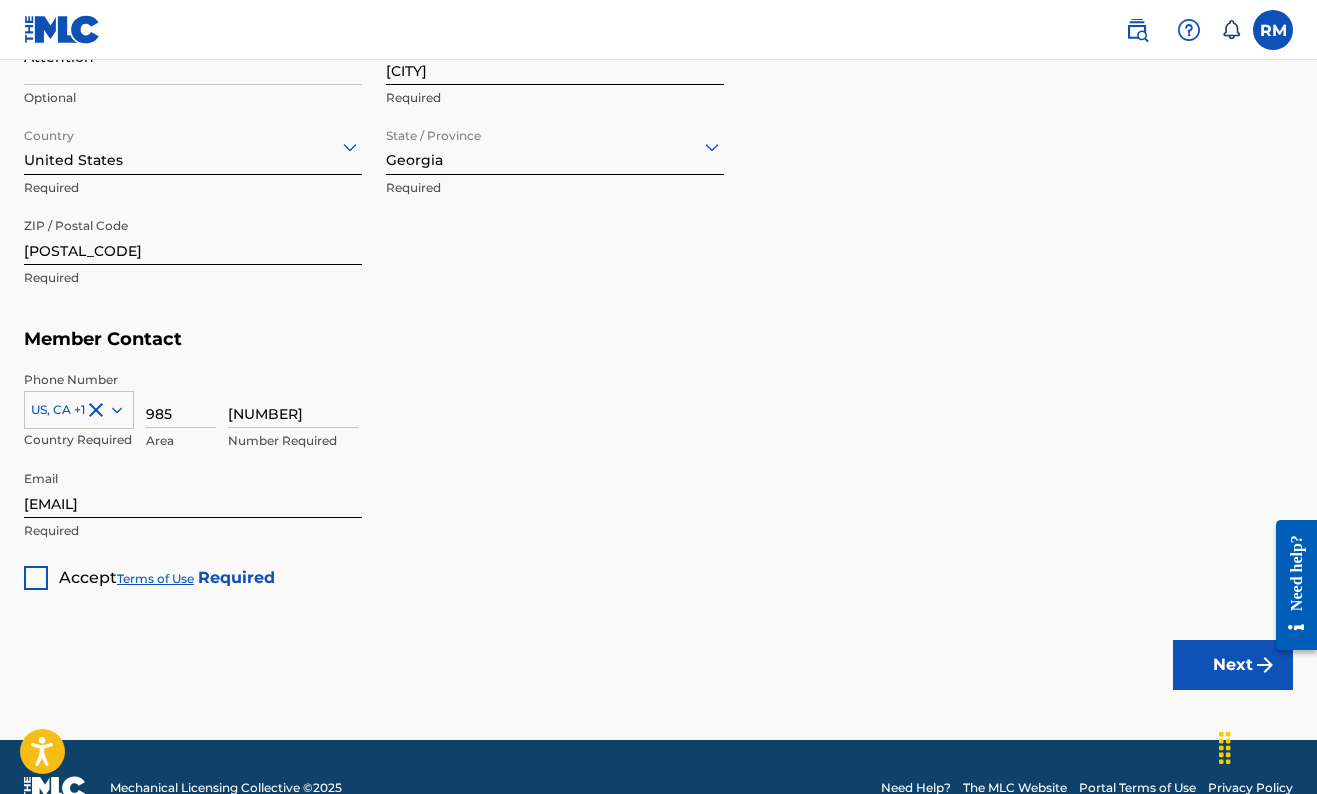 click at bounding box center [36, 578] 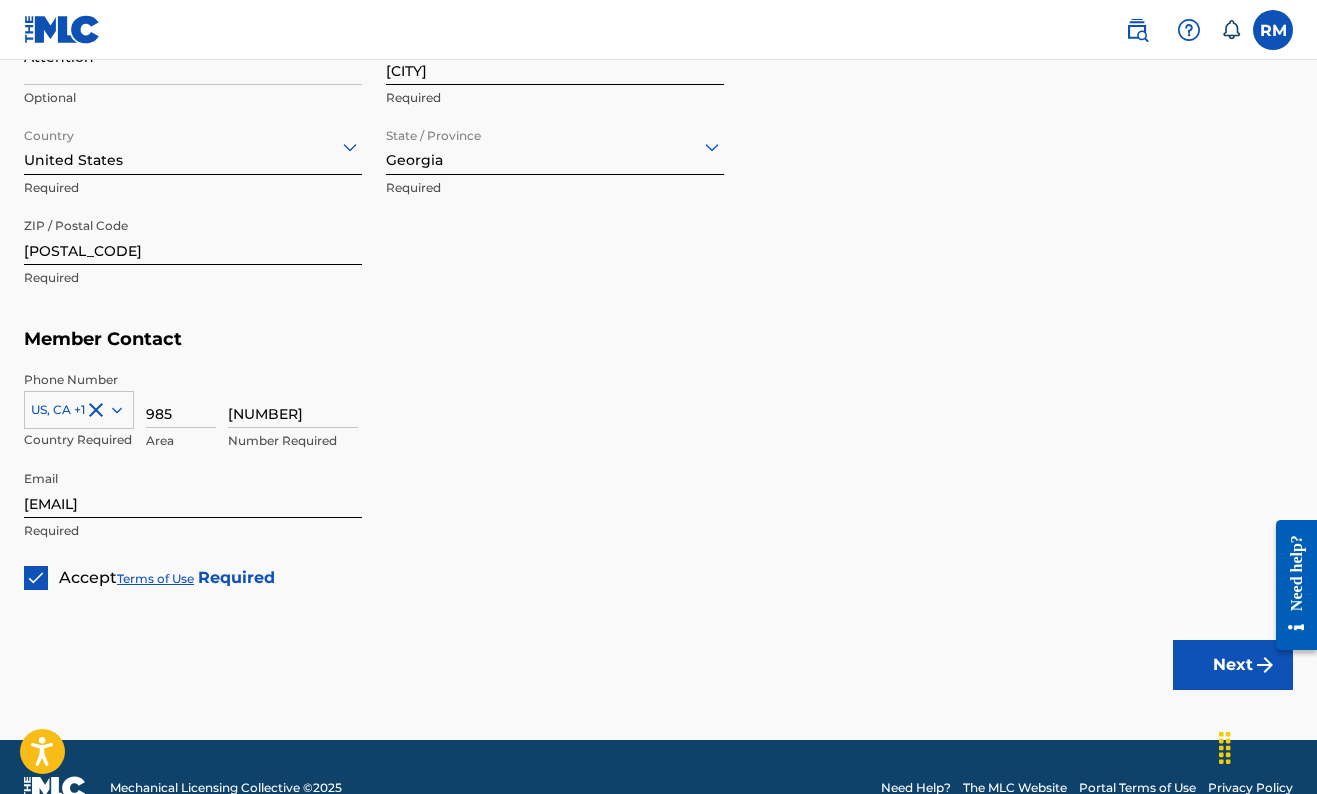 drag, startPoint x: 1316, startPoint y: 489, endPoint x: 1311, endPoint y: 347, distance: 142.088 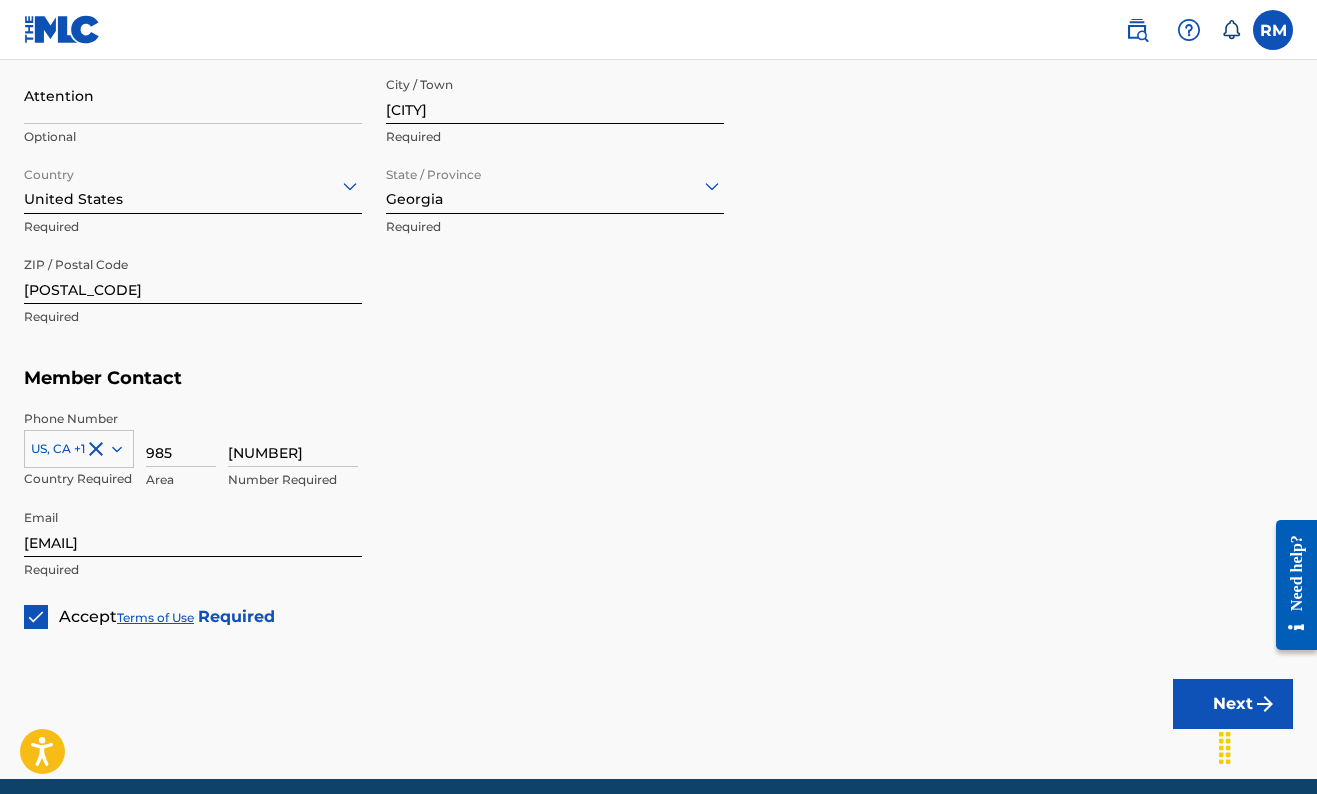 scroll, scrollTop: 1155, scrollLeft: 0, axis: vertical 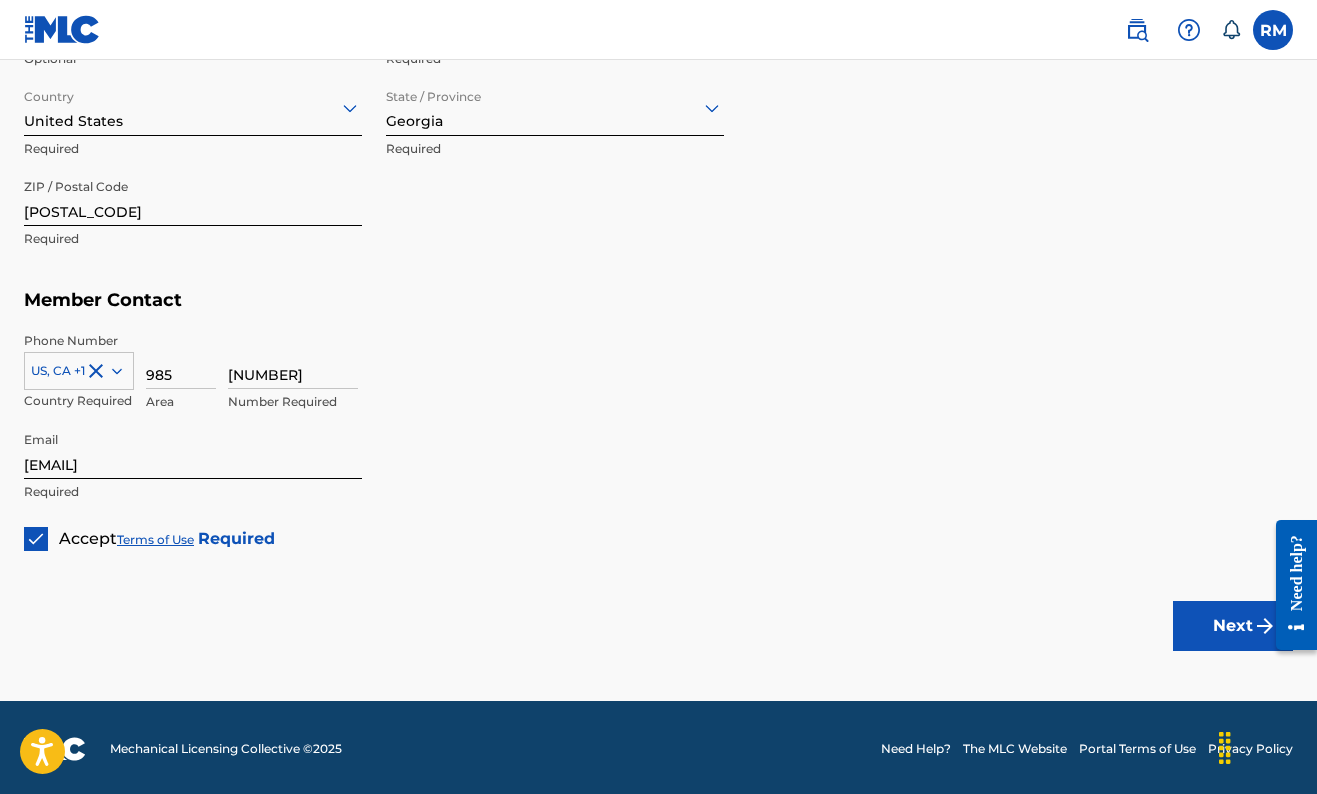 click on "Next" at bounding box center (1233, 626) 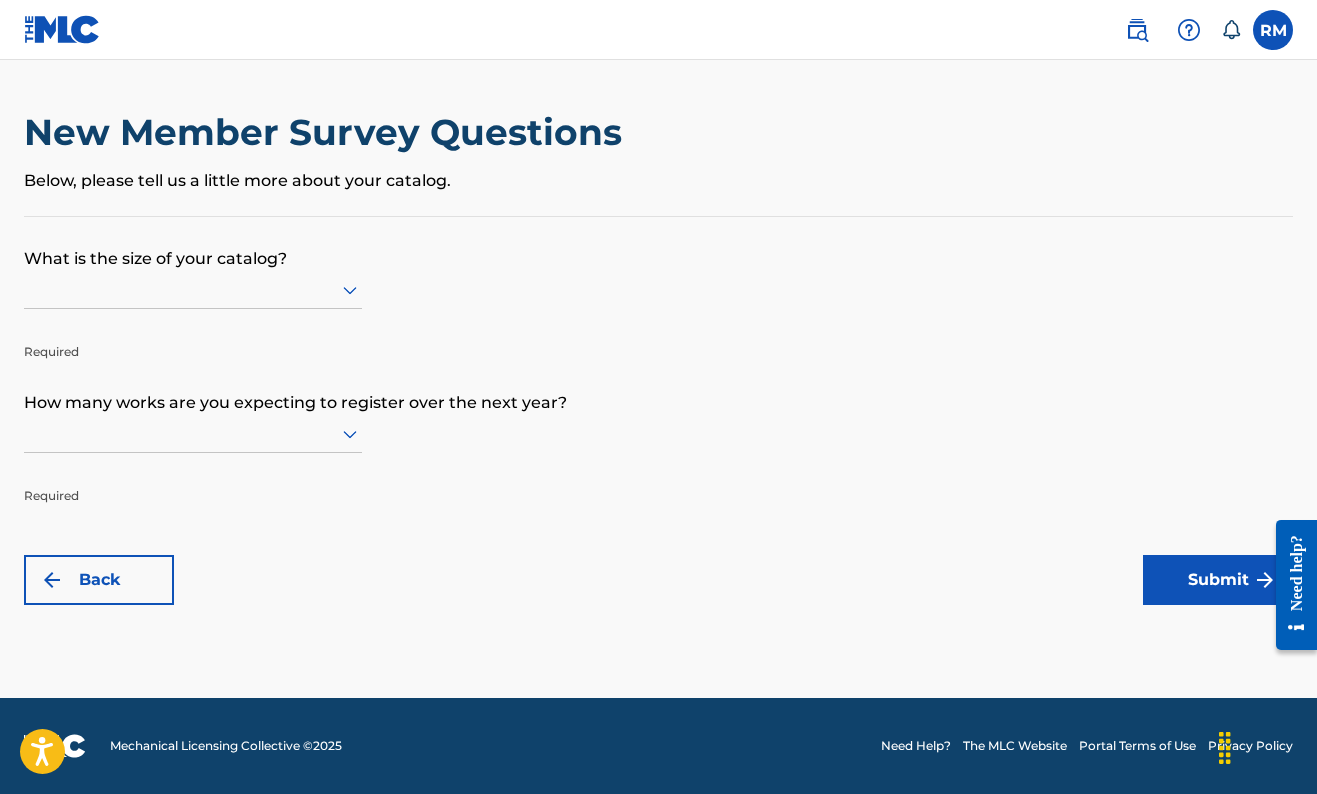 scroll, scrollTop: 0, scrollLeft: 0, axis: both 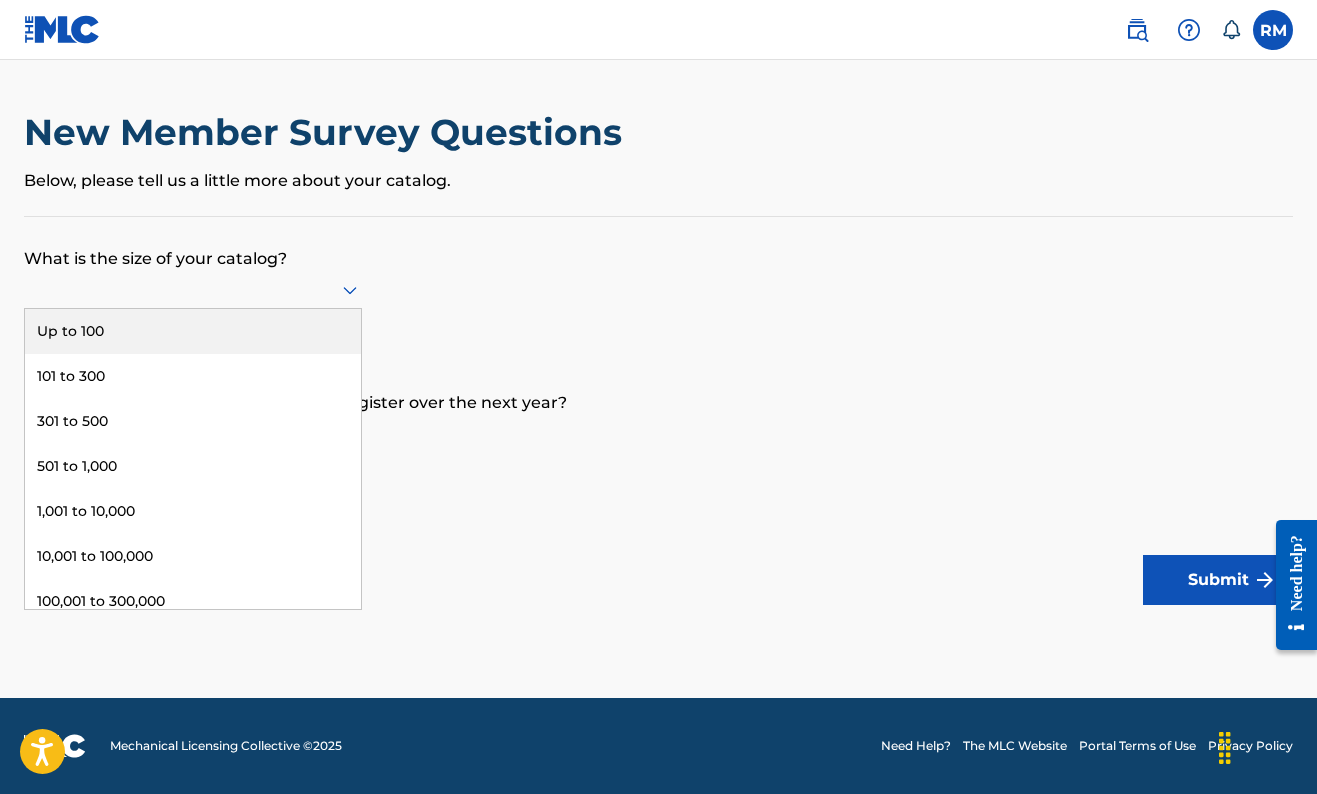 click on "Up to 100" at bounding box center (193, 331) 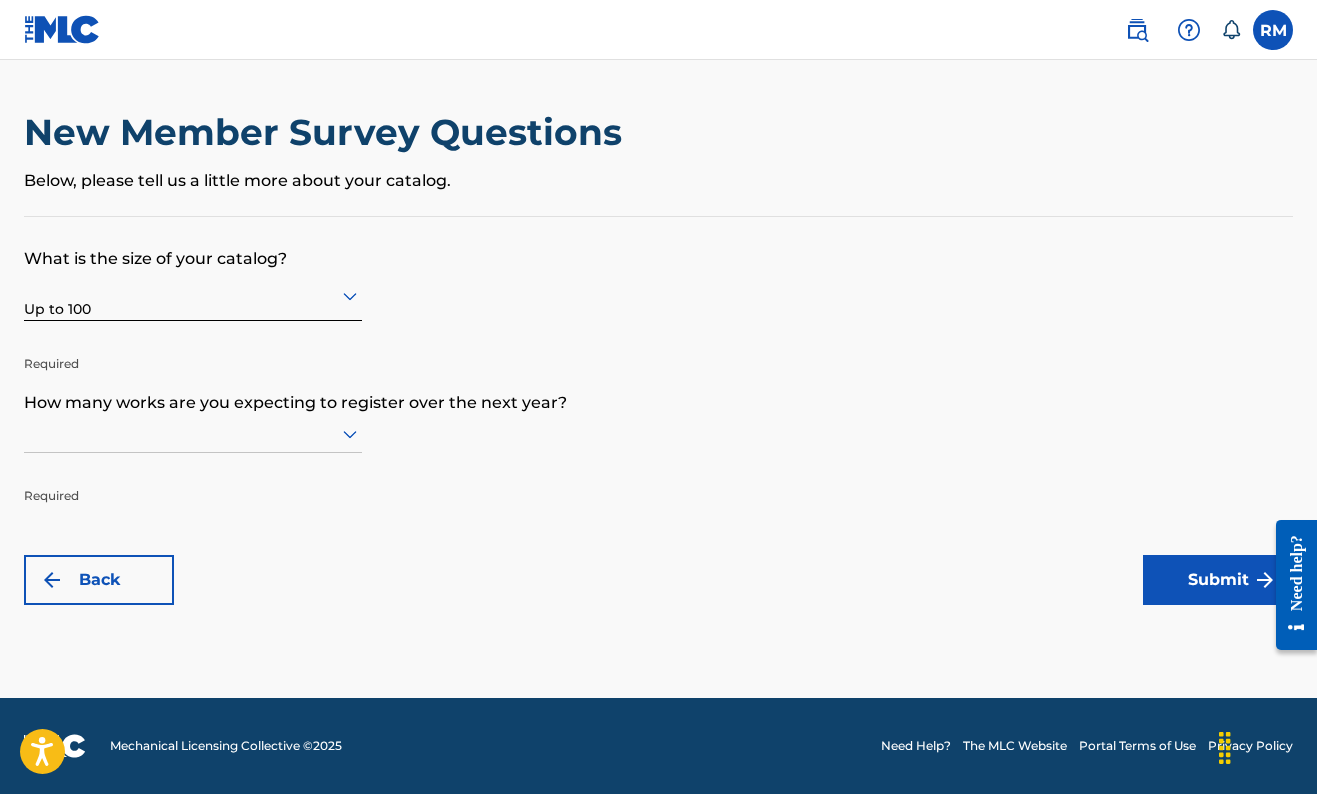 click 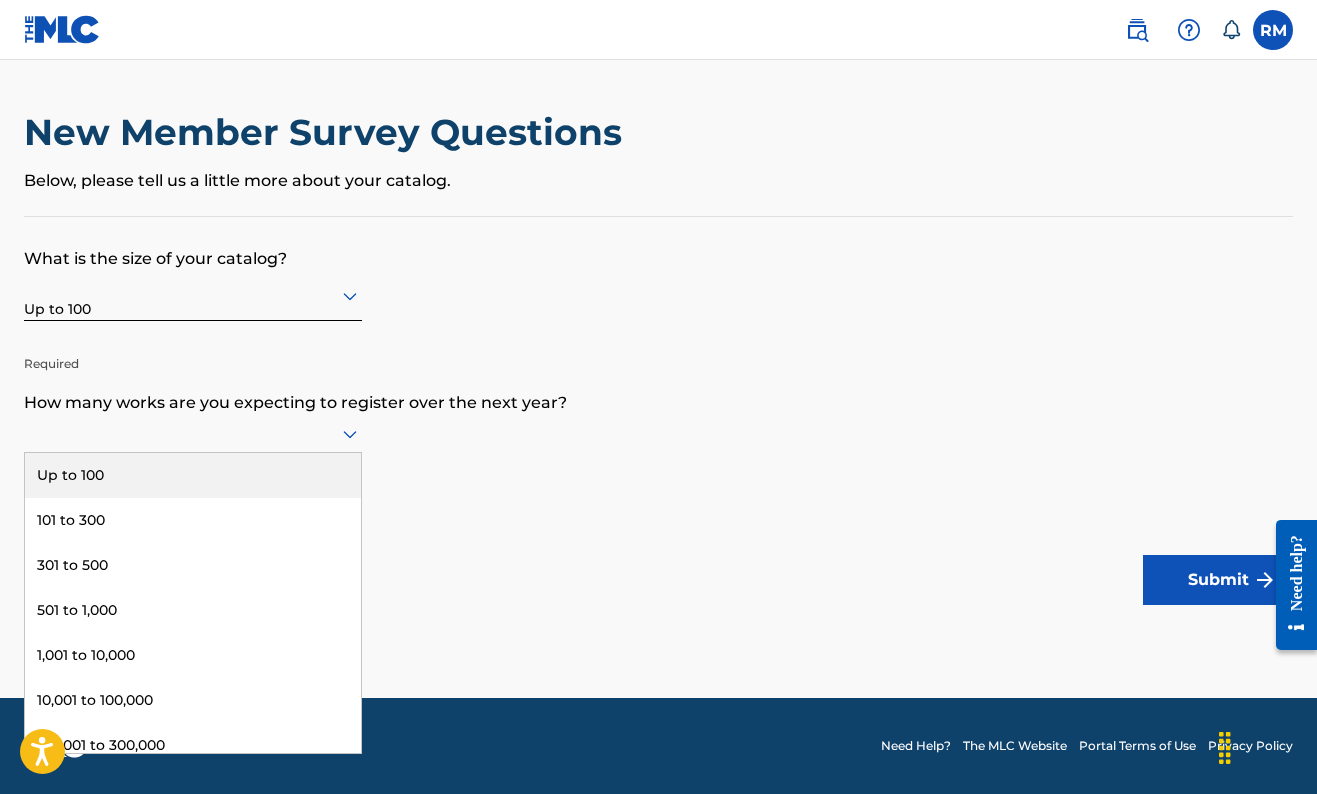click on "Up to 100" at bounding box center [193, 475] 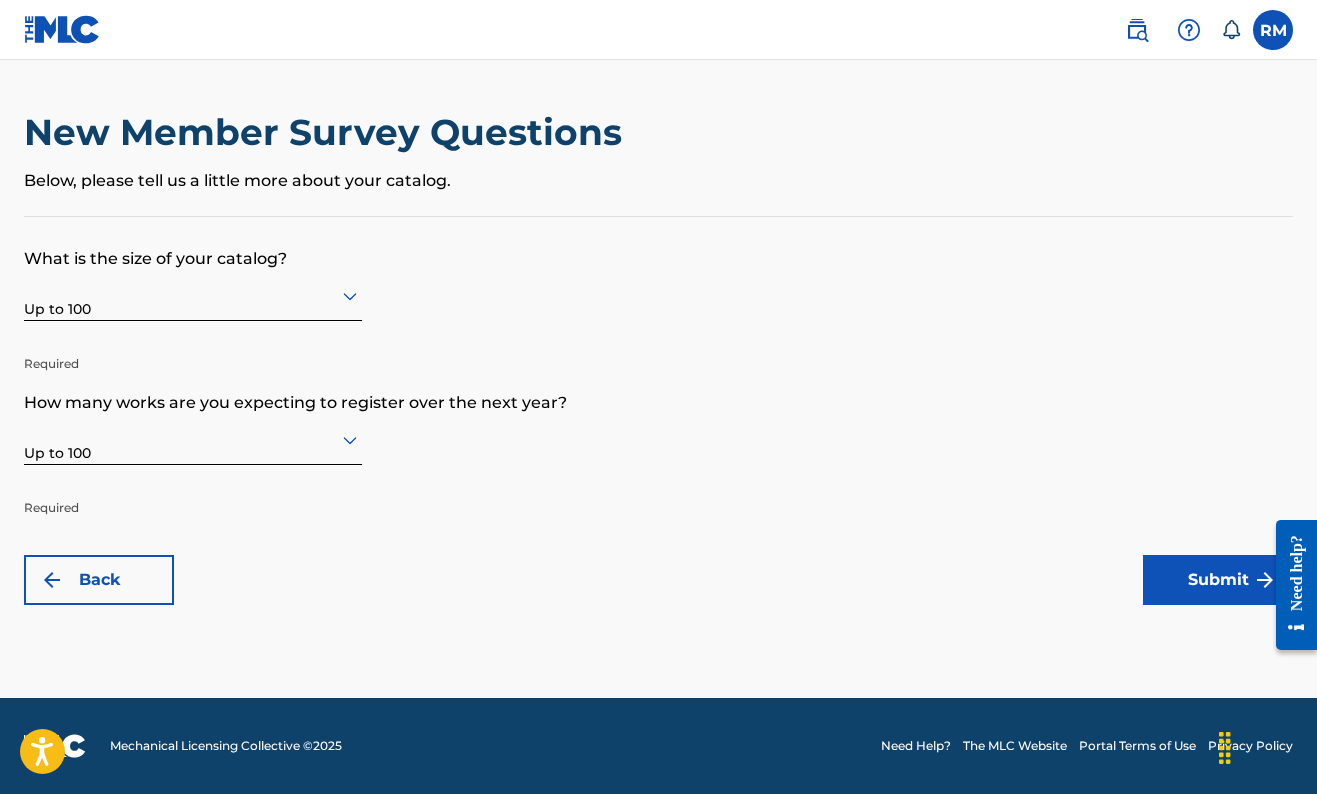 click on "Submit" at bounding box center [1218, 580] 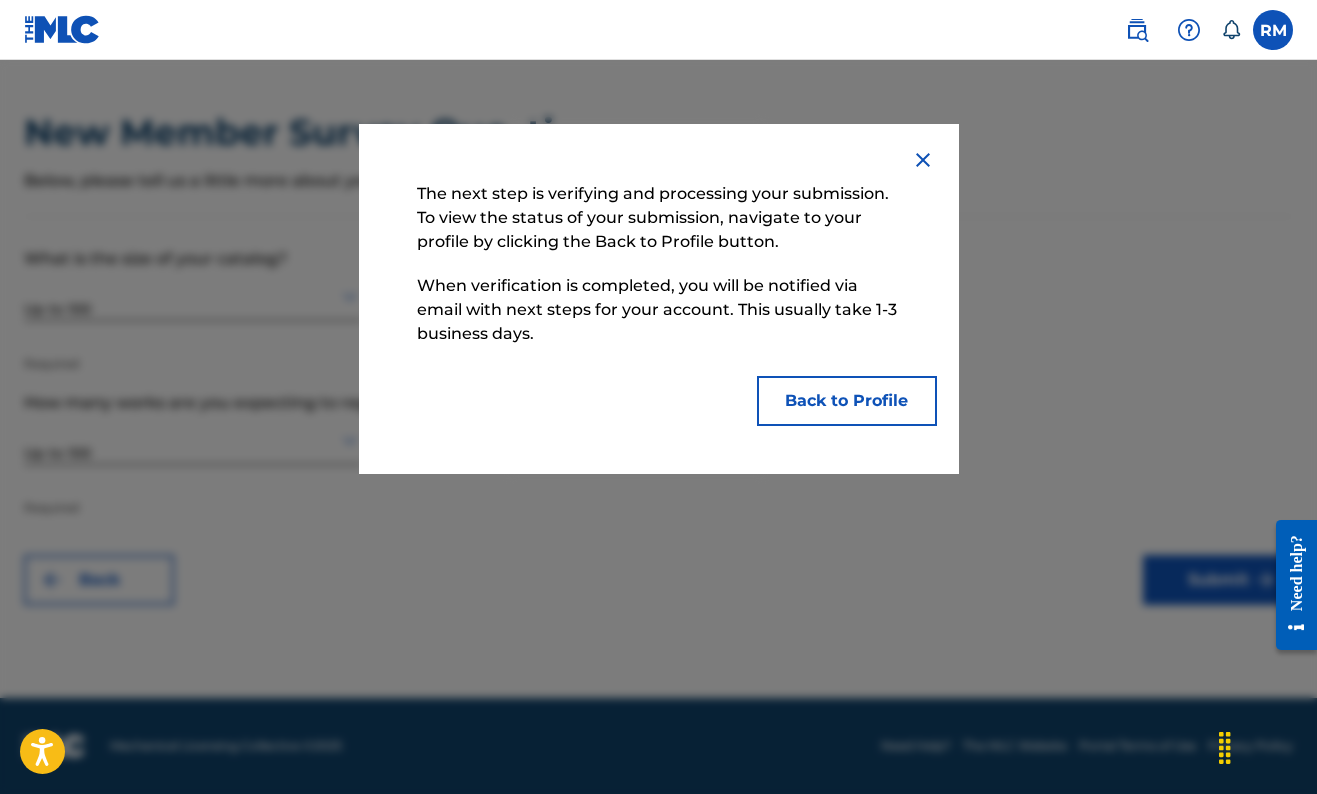 click on "Back to Profile" at bounding box center [847, 401] 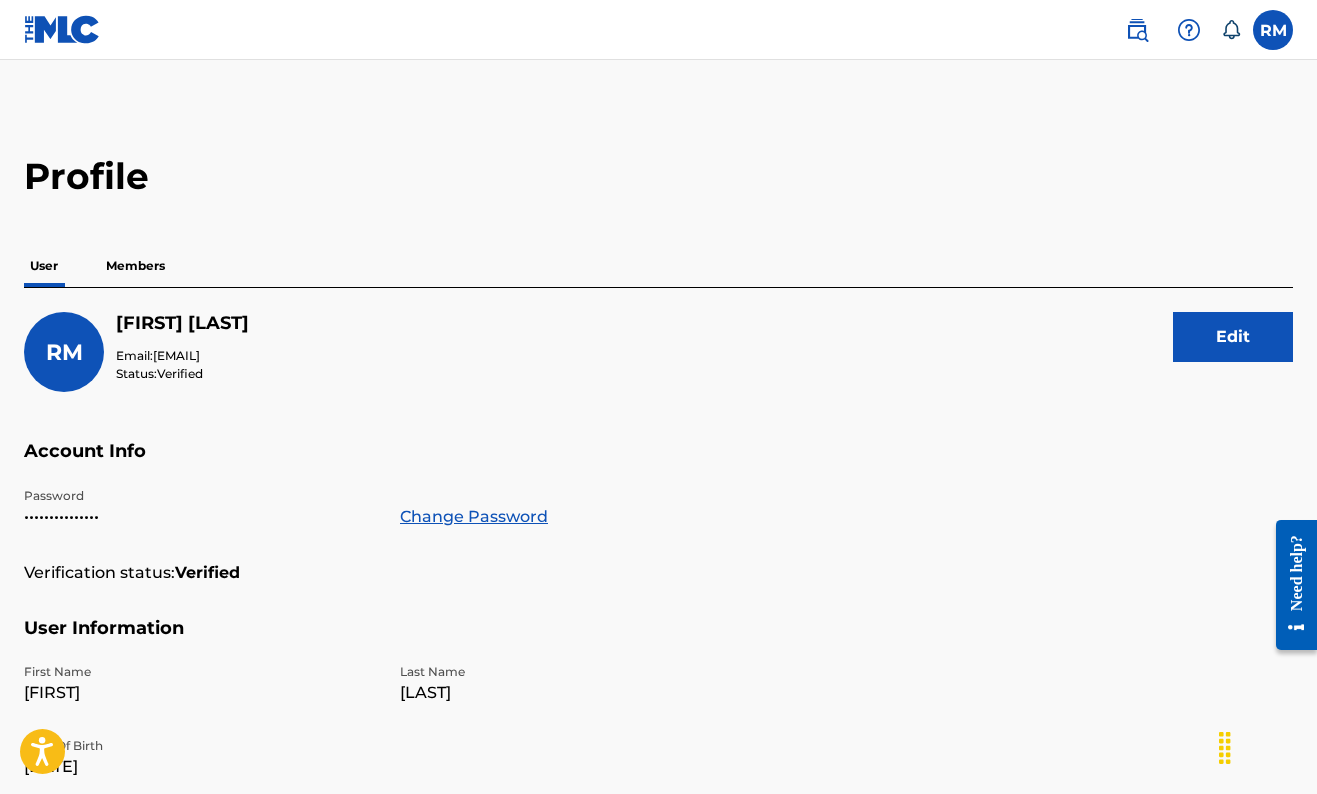 scroll, scrollTop: 0, scrollLeft: 0, axis: both 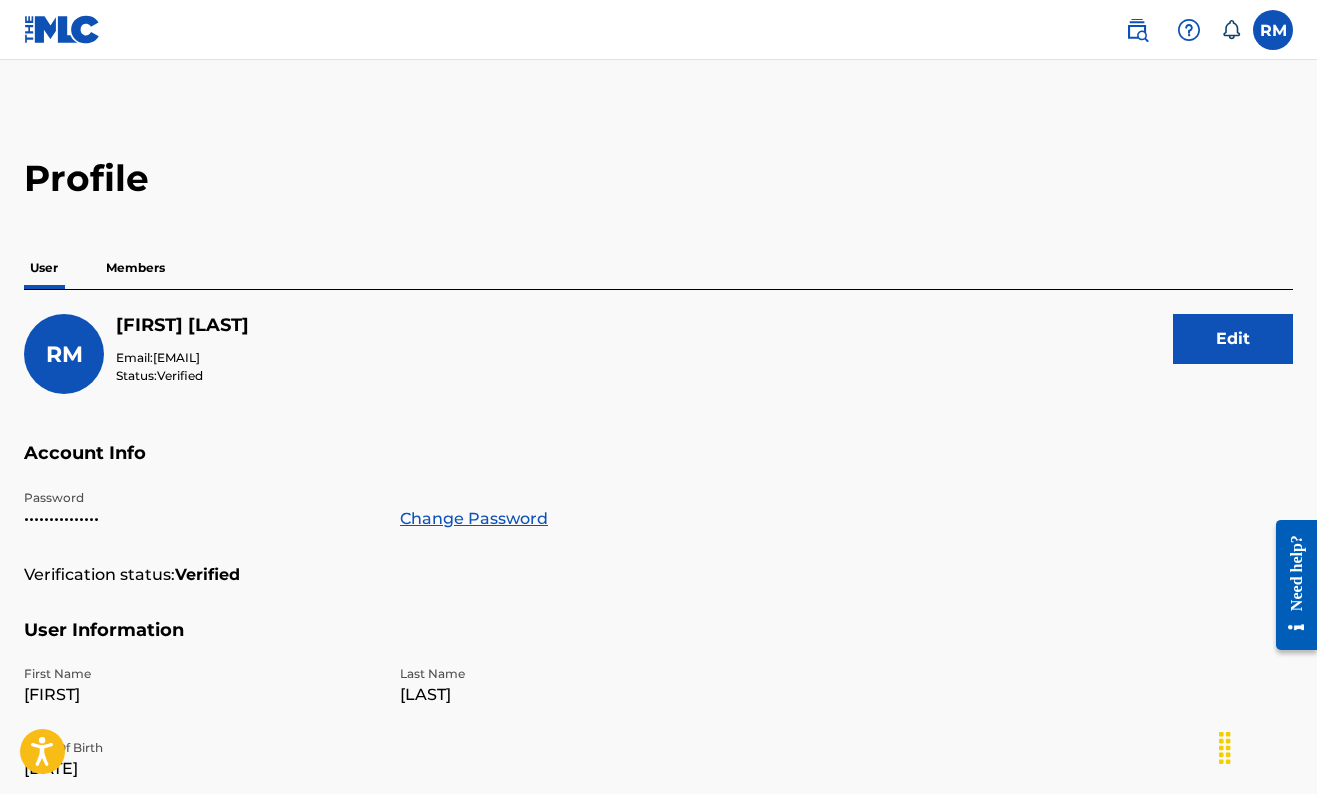click on "Members" at bounding box center [135, 268] 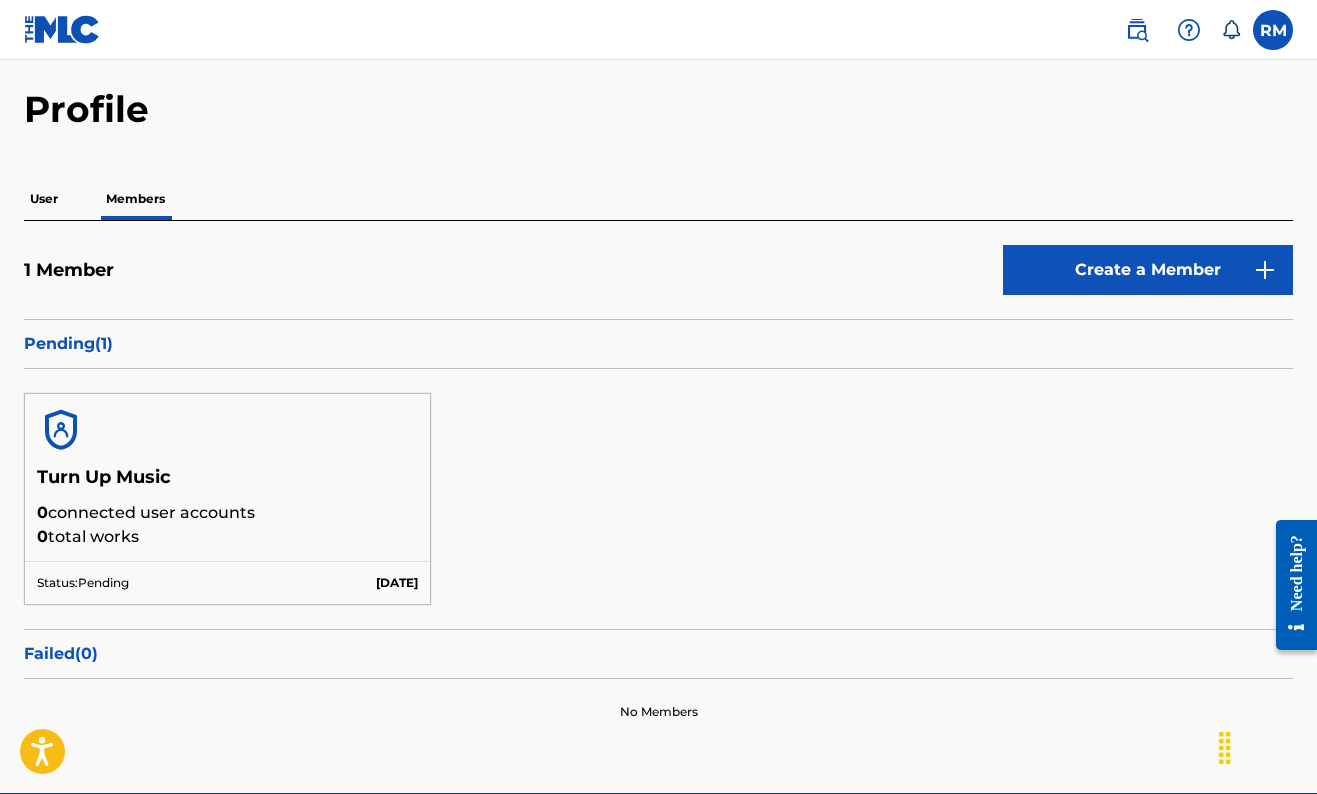 scroll, scrollTop: 0, scrollLeft: 0, axis: both 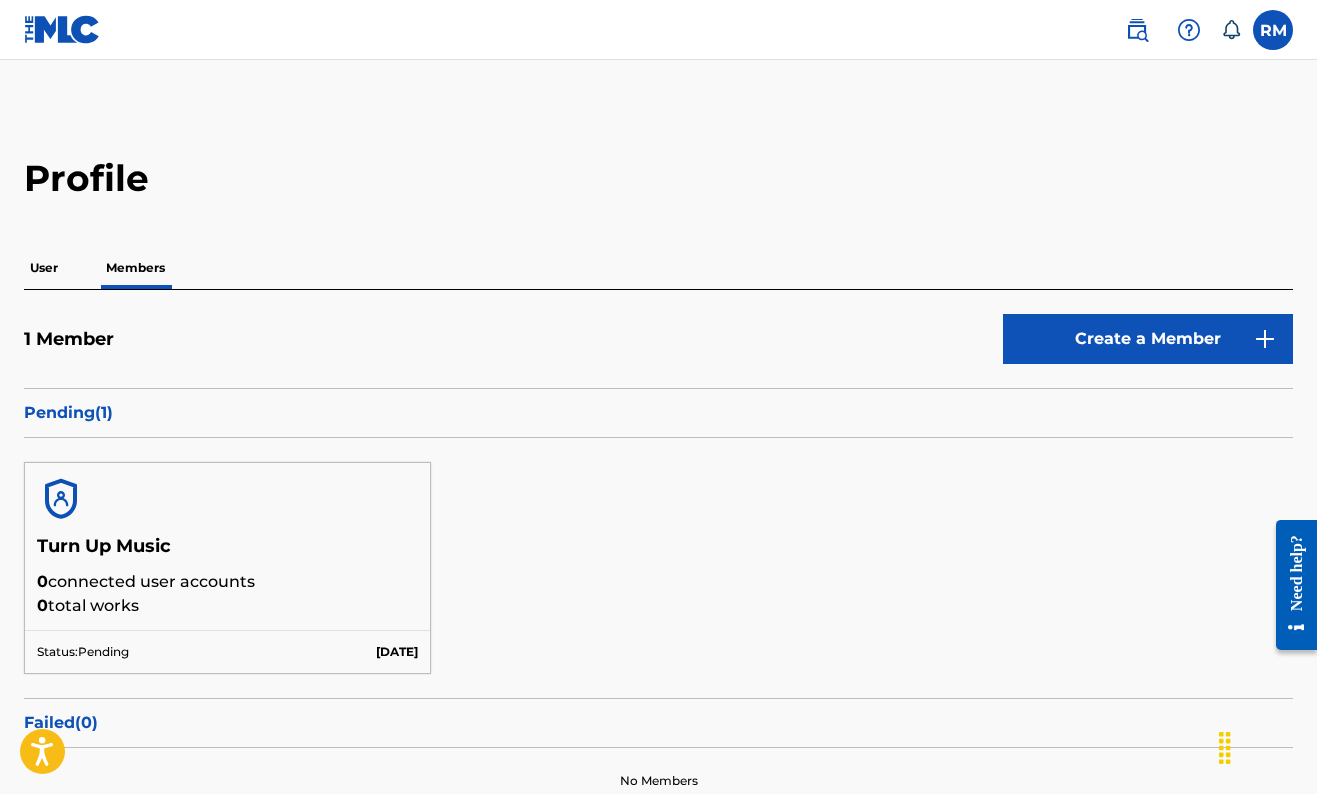 click at bounding box center (1273, 30) 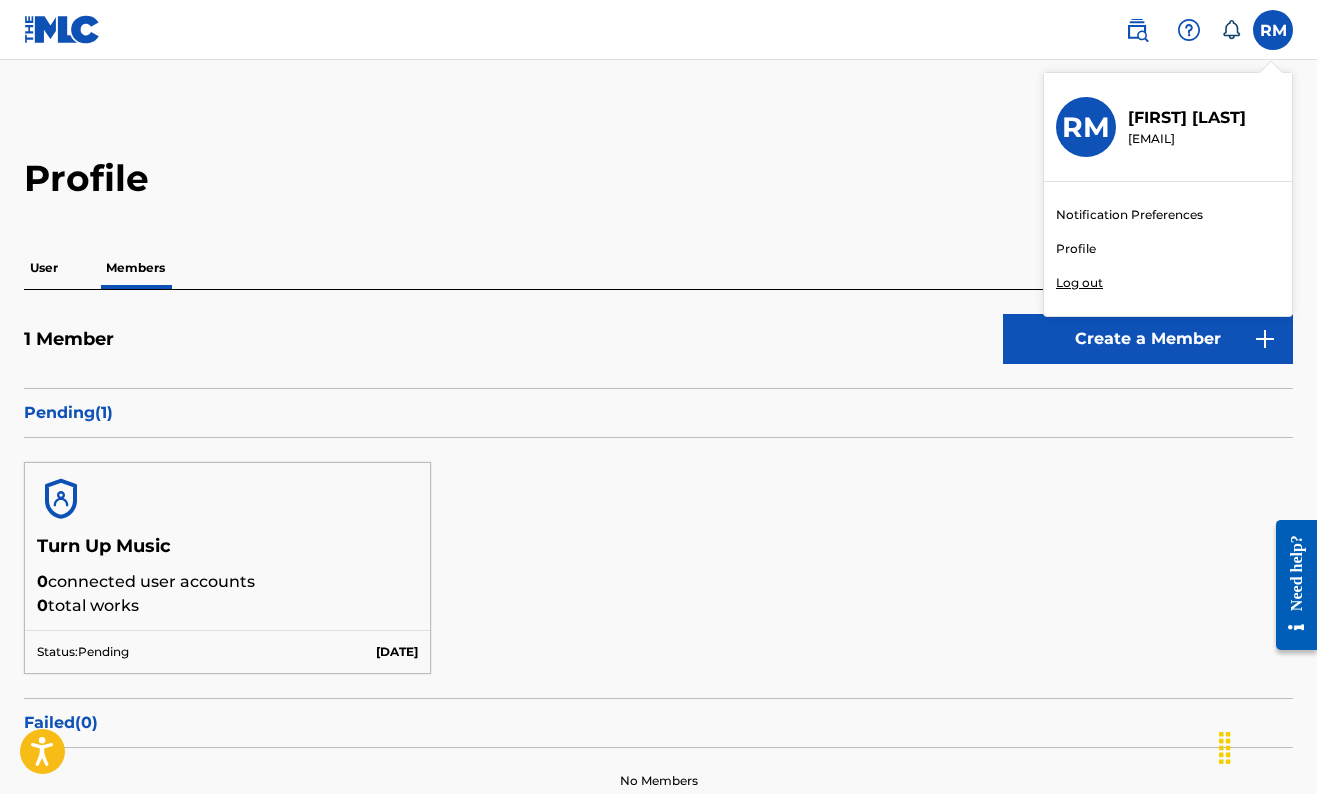 click on "Log out" at bounding box center (1079, 283) 